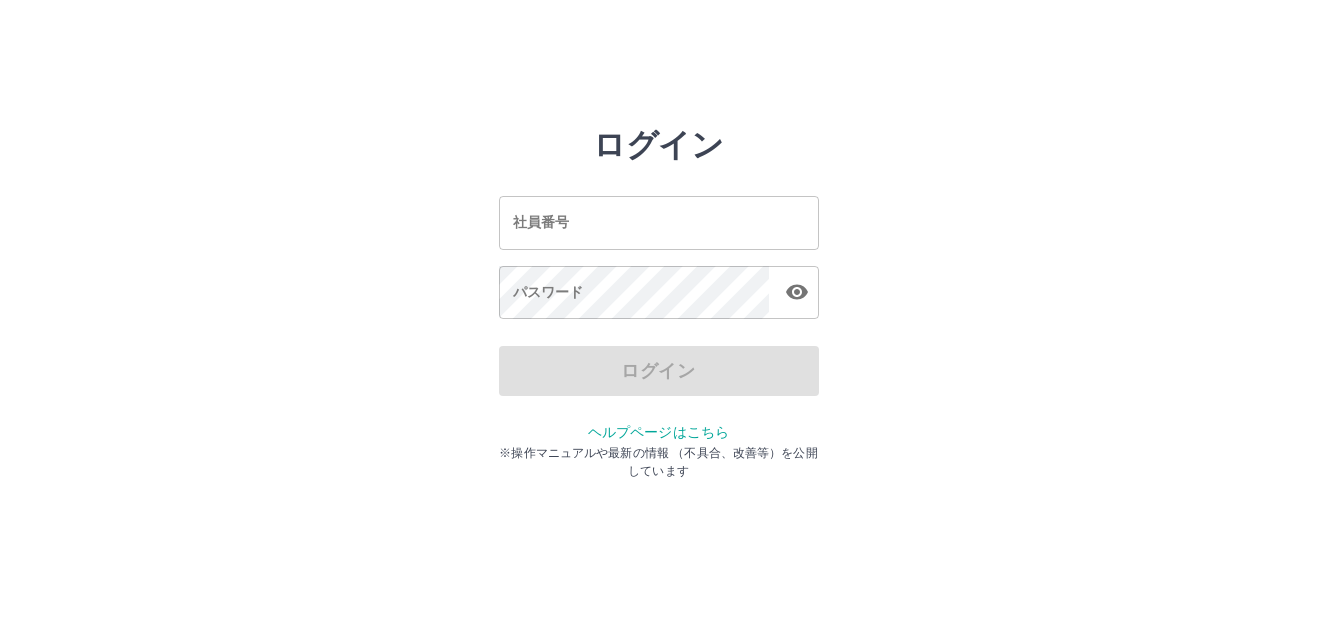 scroll, scrollTop: 0, scrollLeft: 0, axis: both 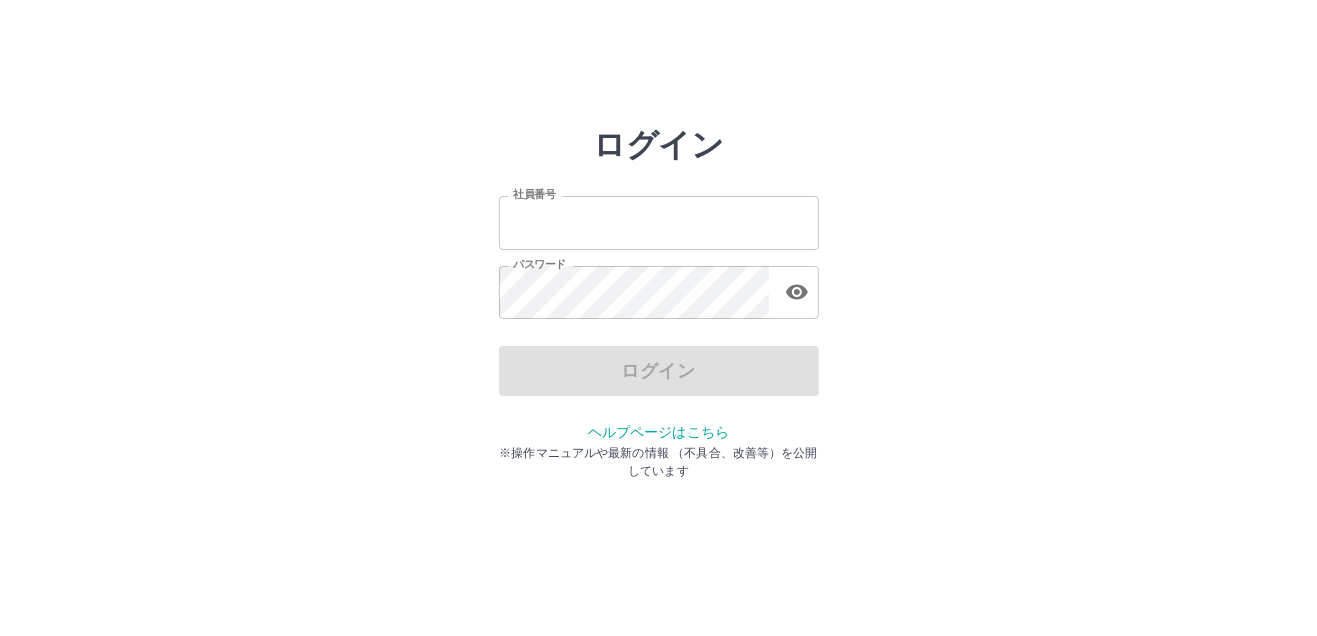 type on "*******" 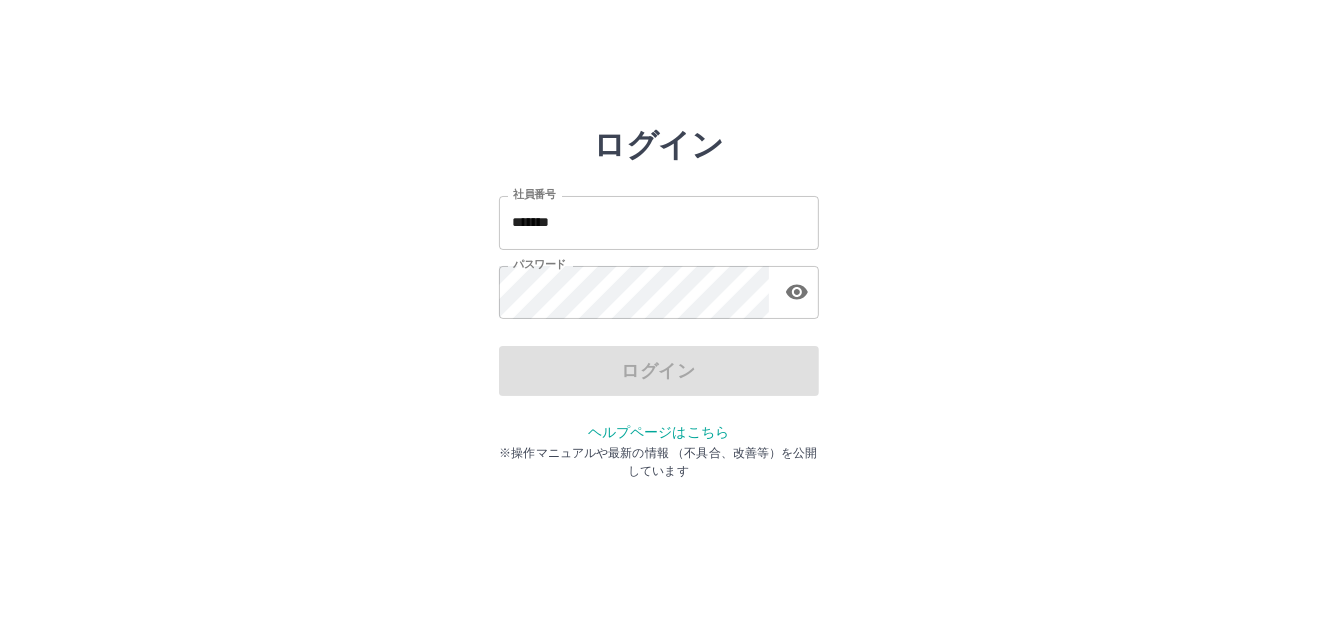 click on "ログイン" at bounding box center [659, 371] 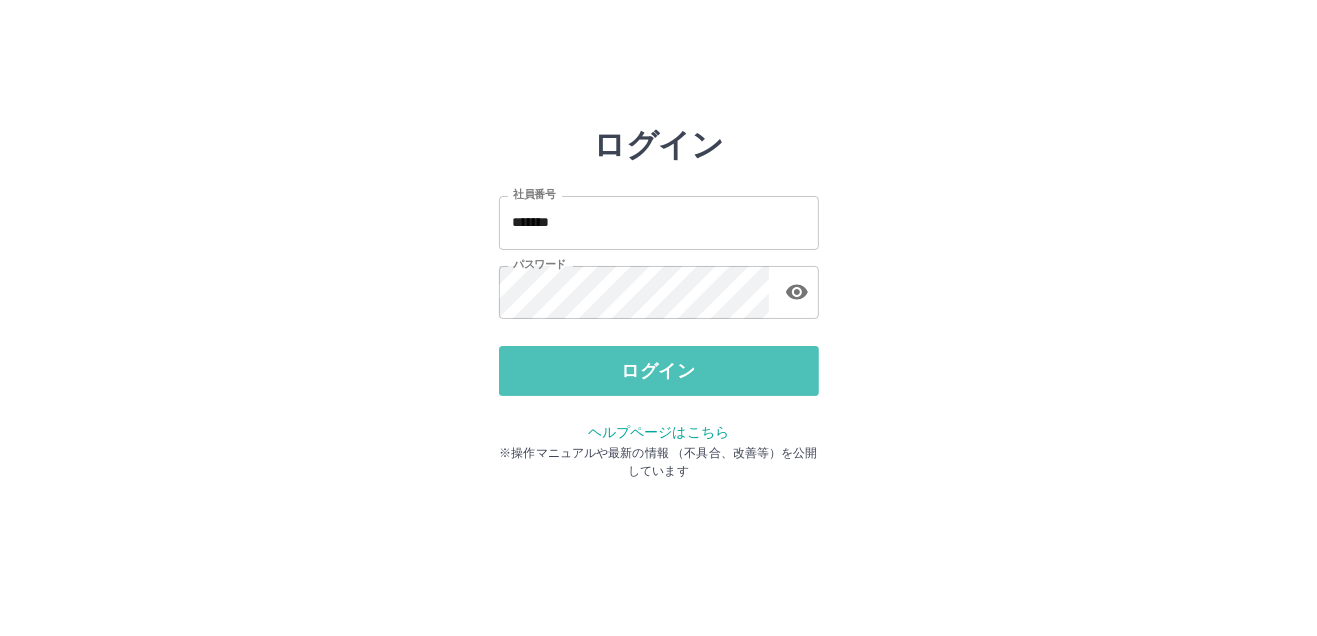 click on "ログイン" at bounding box center (659, 371) 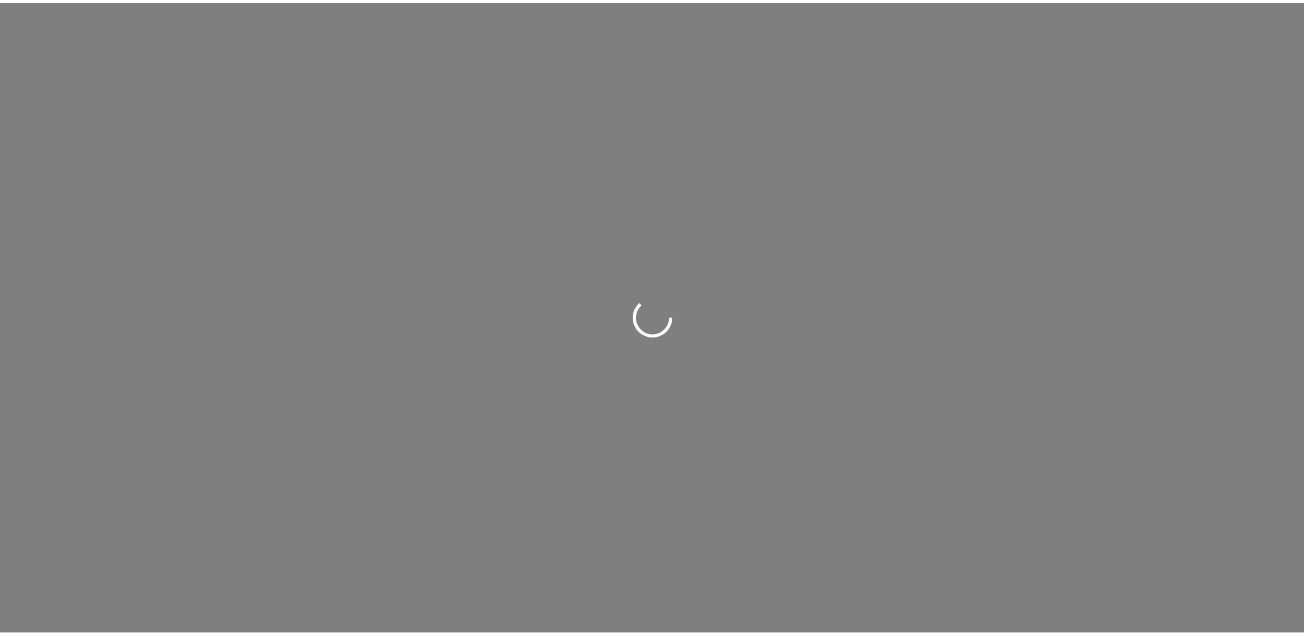 scroll, scrollTop: 0, scrollLeft: 0, axis: both 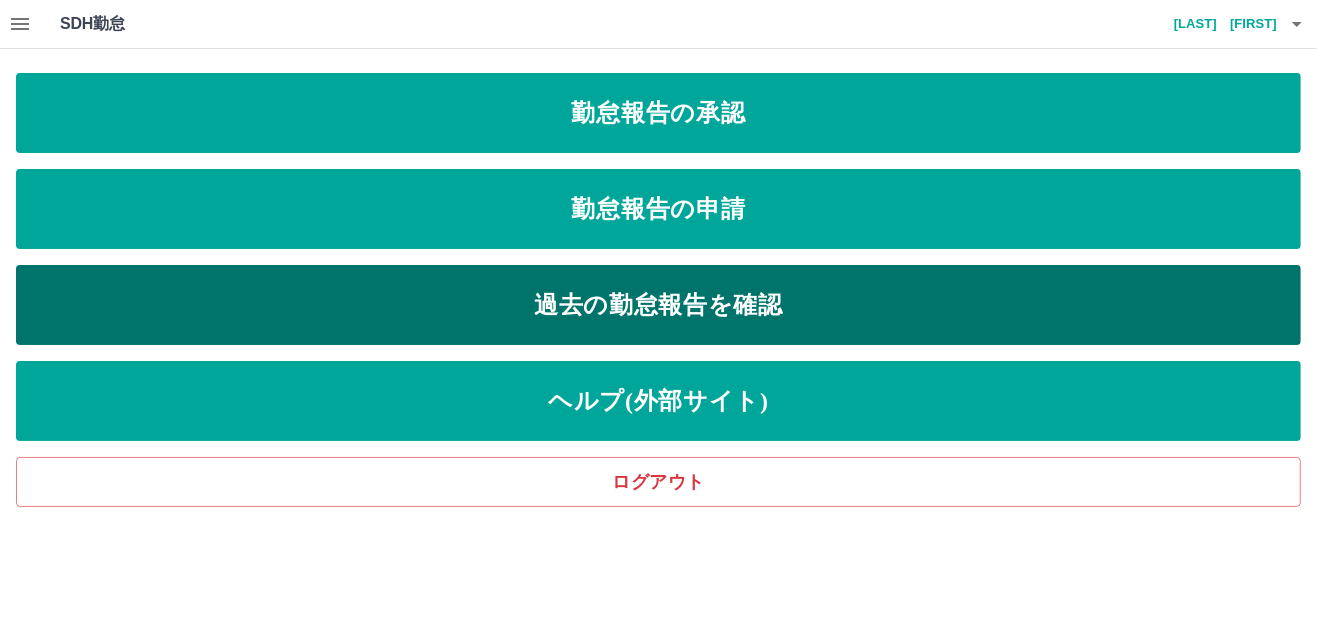 click on "過去の勤怠報告を確認" at bounding box center (658, 305) 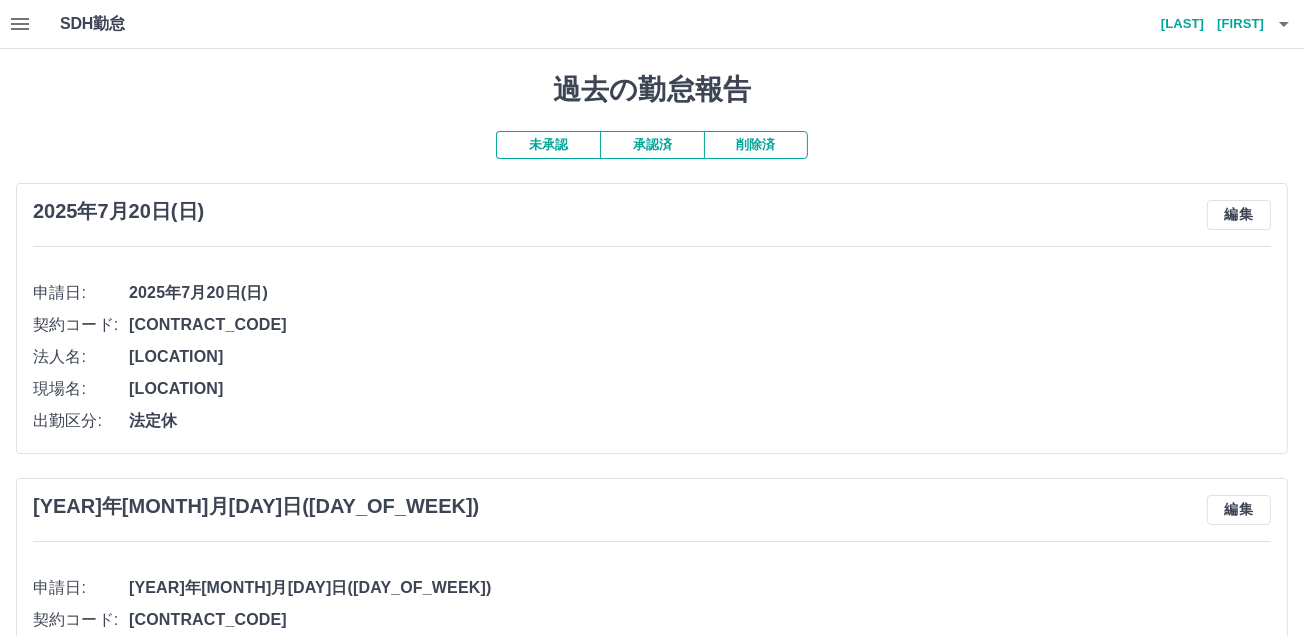 click on "承認済" at bounding box center [652, 145] 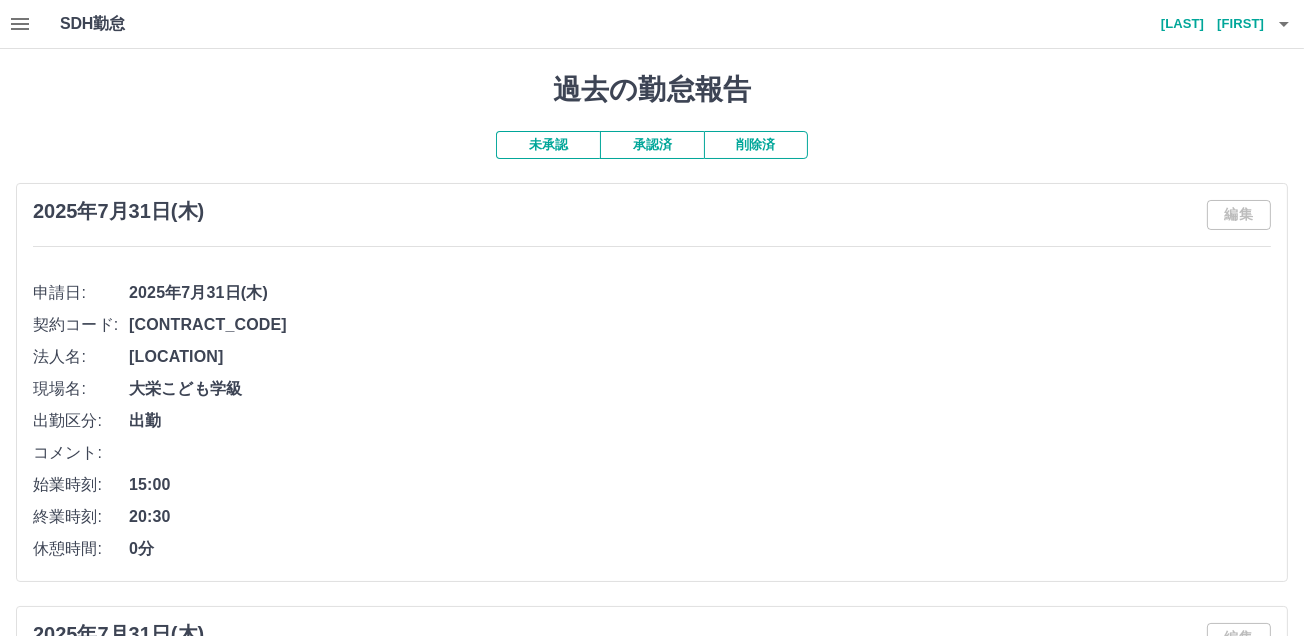 click 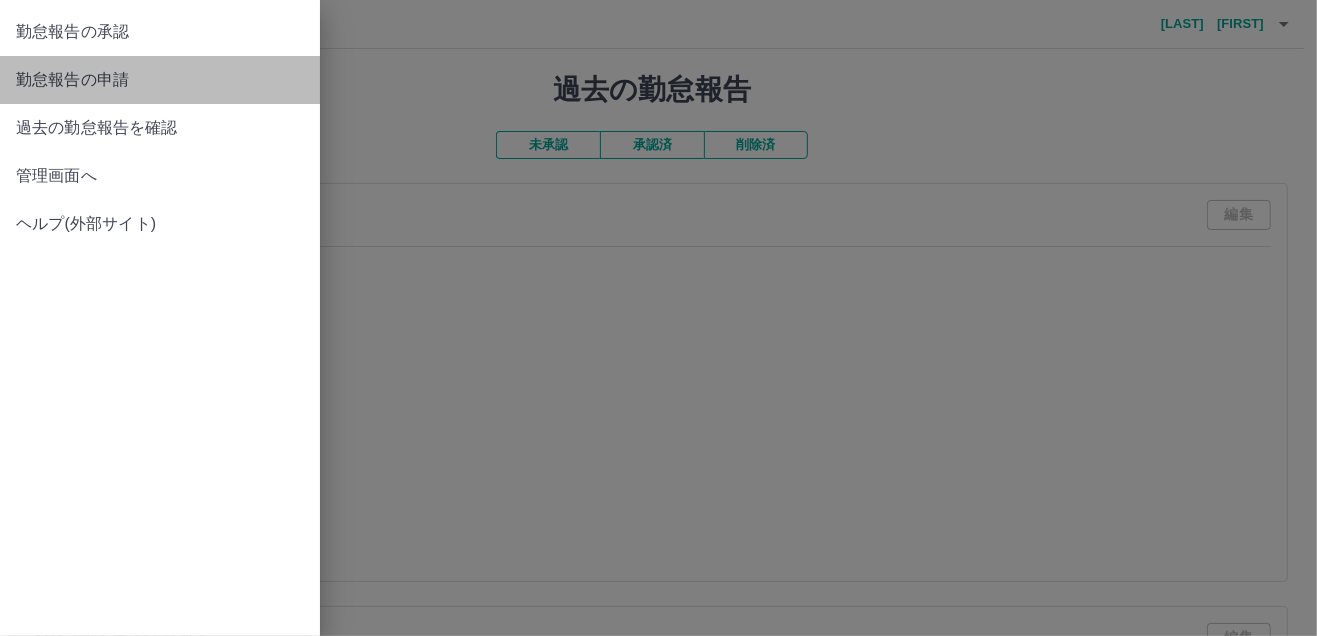 click on "勤怠報告の申請" at bounding box center [160, 80] 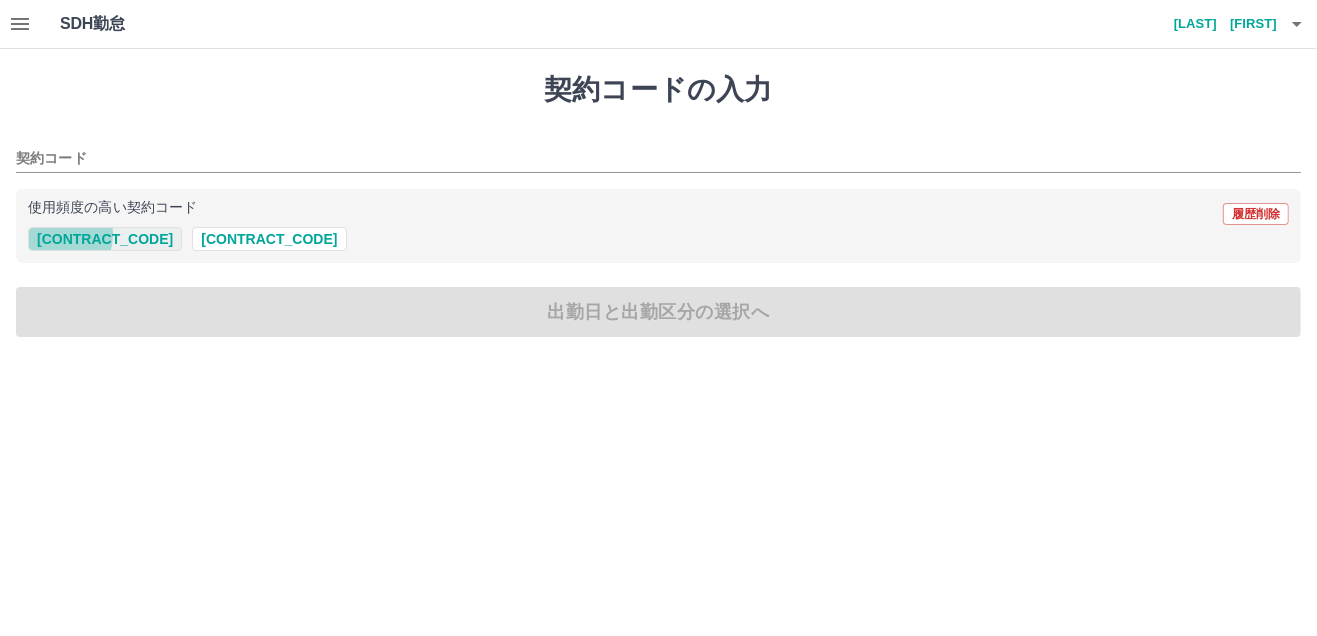 click on "[CONTRACT_CODE]" at bounding box center [105, 239] 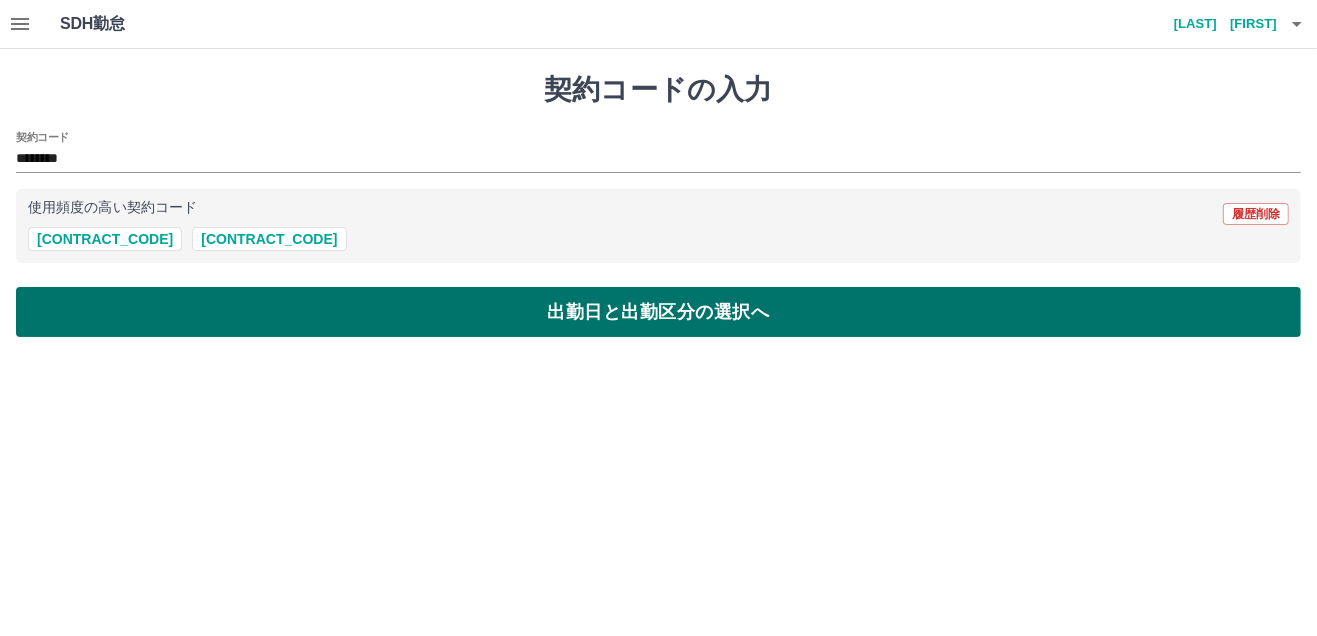 click on "出勤日と出勤区分の選択へ" at bounding box center [658, 312] 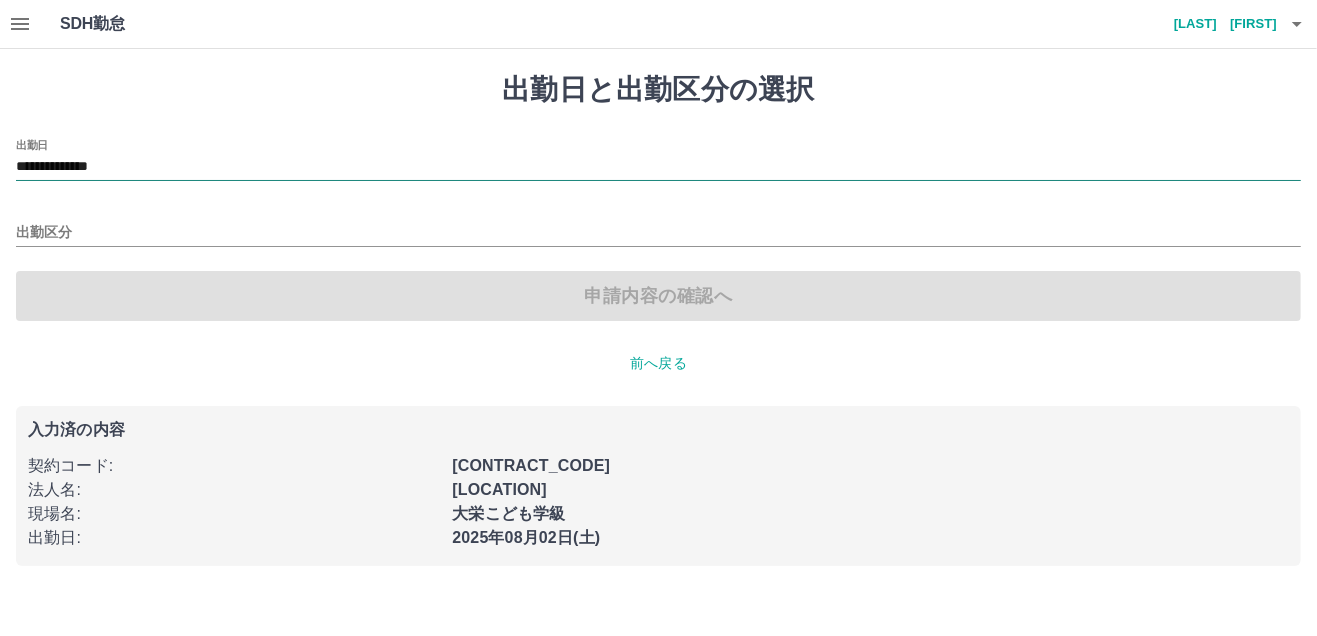 click on "**********" at bounding box center (658, 167) 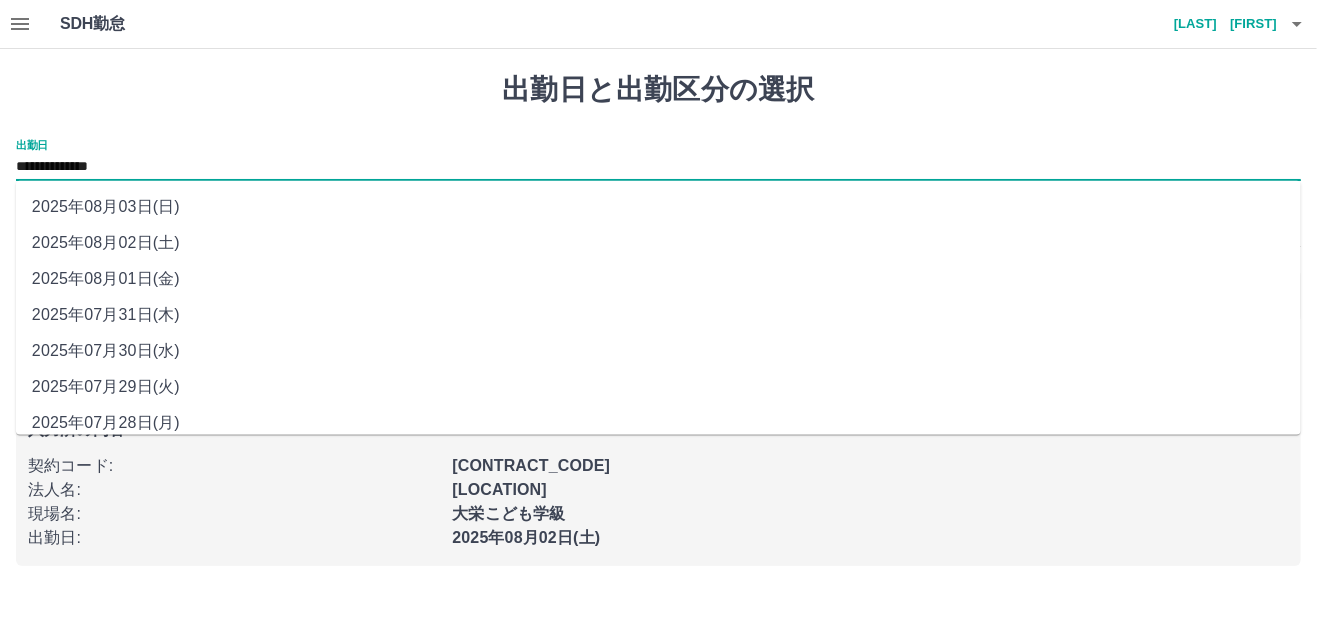 drag, startPoint x: 159, startPoint y: 172, endPoint x: 153, endPoint y: 273, distance: 101.17806 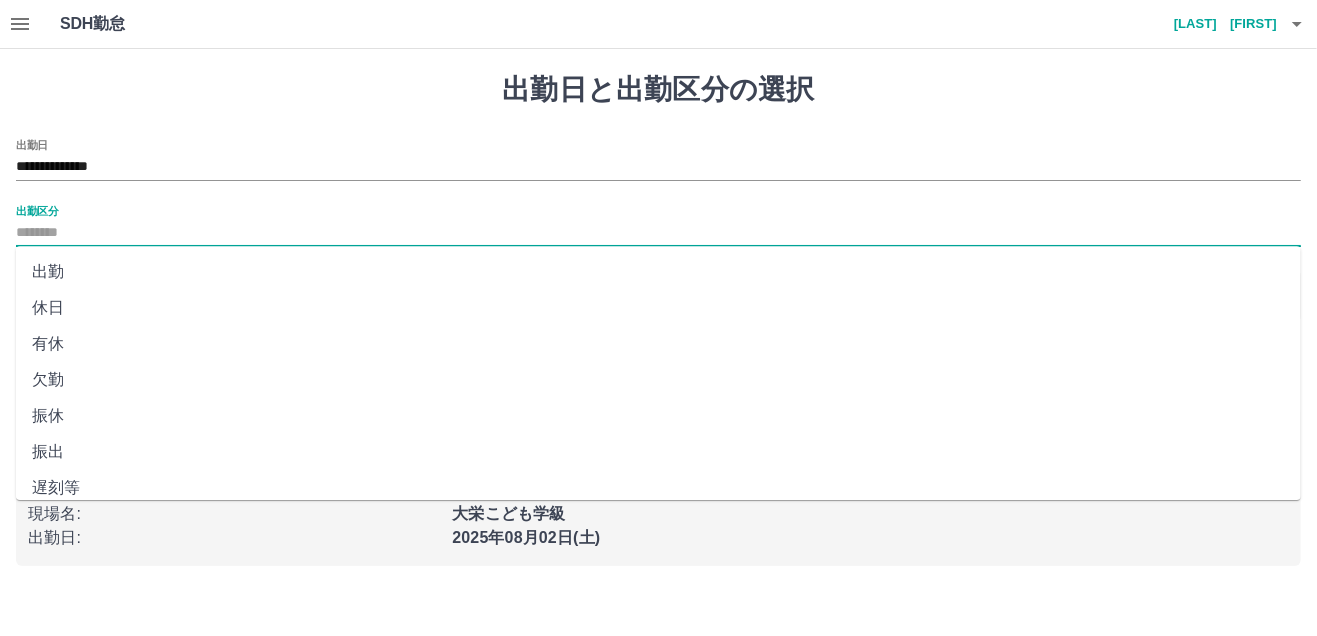 click on "出勤区分" at bounding box center (658, 233) 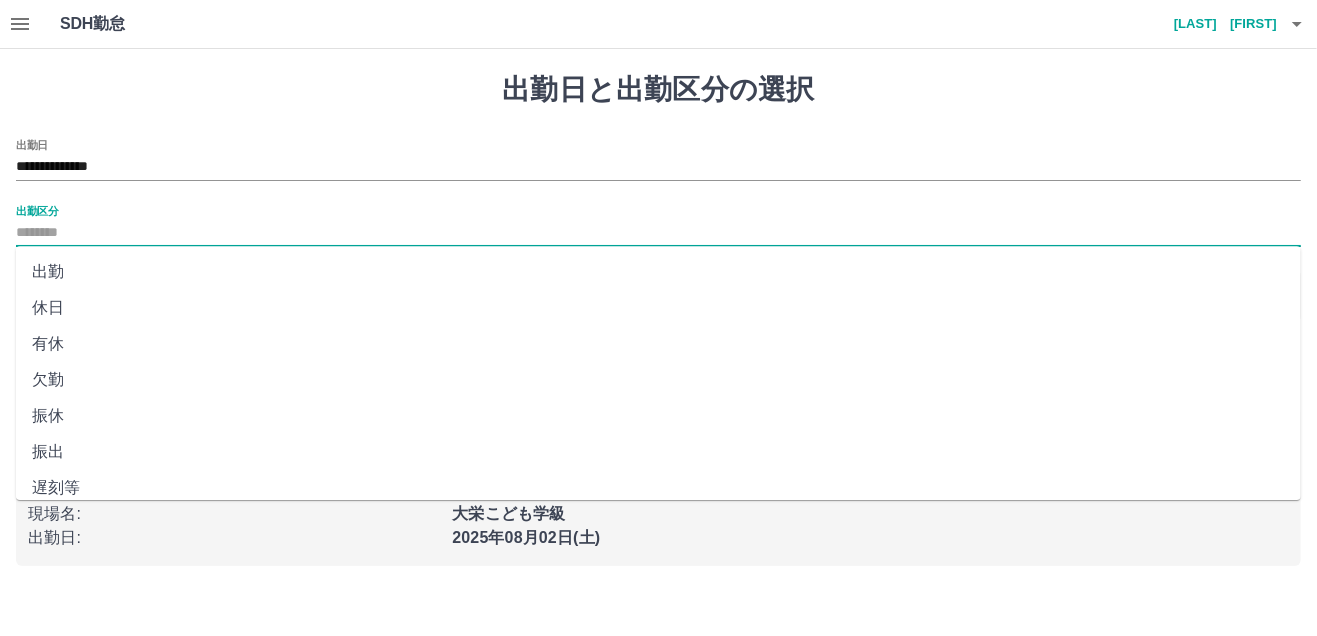 click on "出勤" at bounding box center (658, 272) 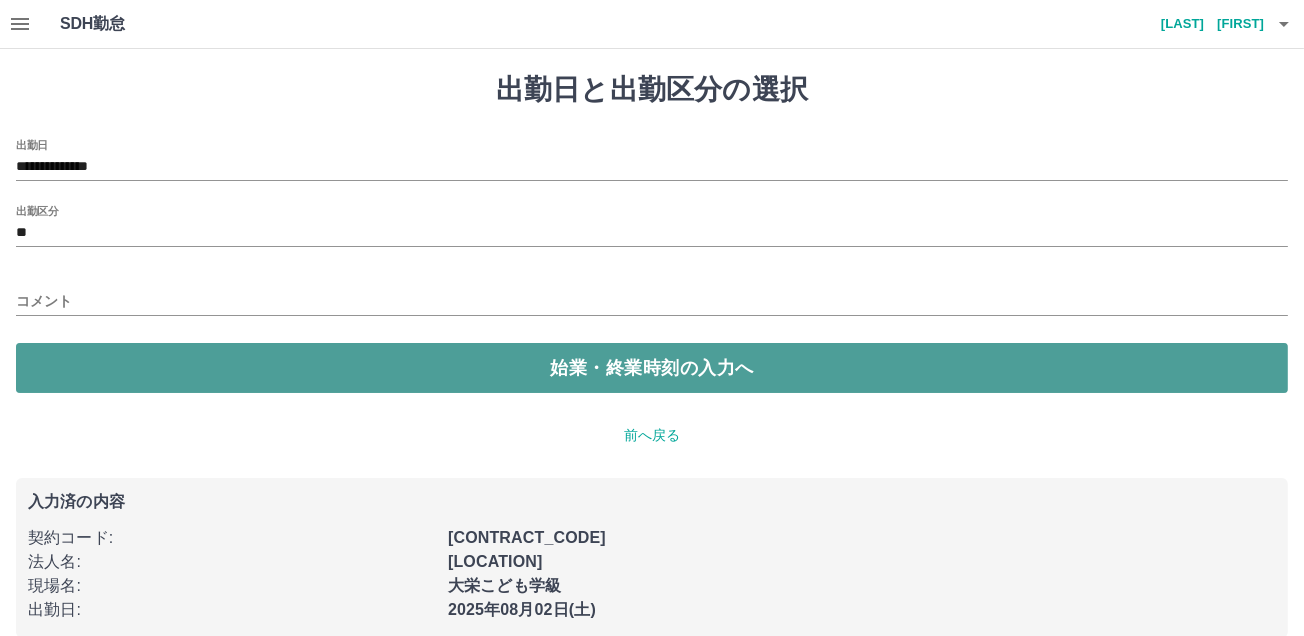 click on "始業・終業時刻の入力へ" at bounding box center [652, 368] 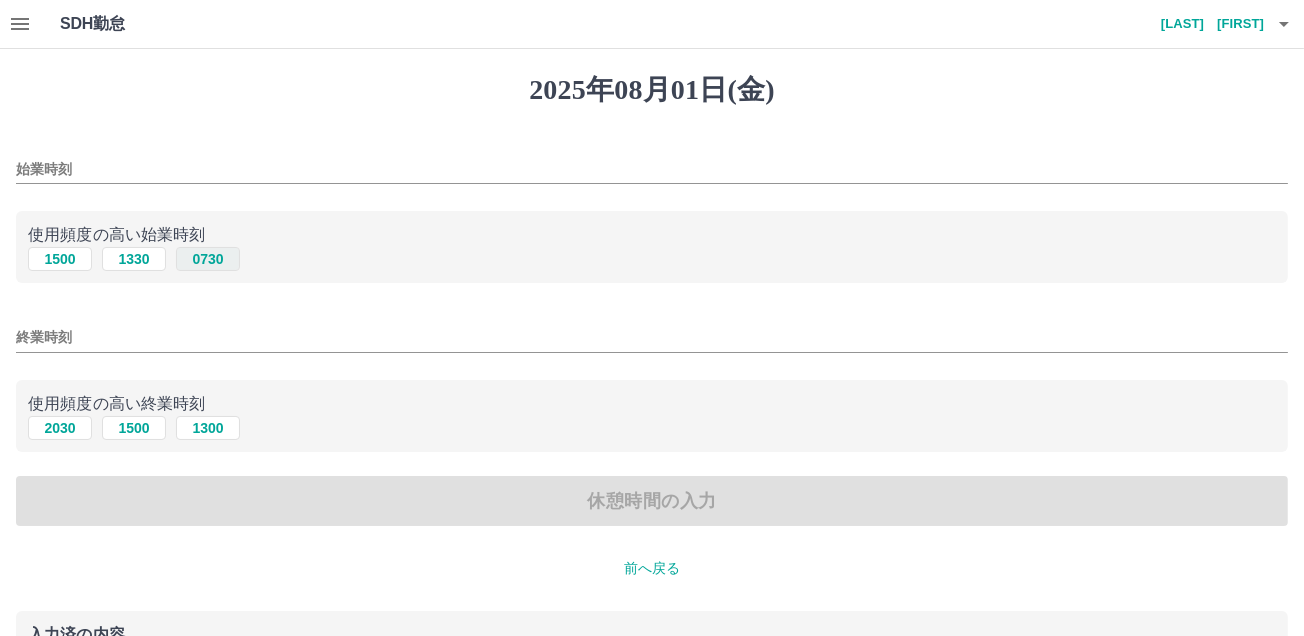 click on "0730" at bounding box center [208, 259] 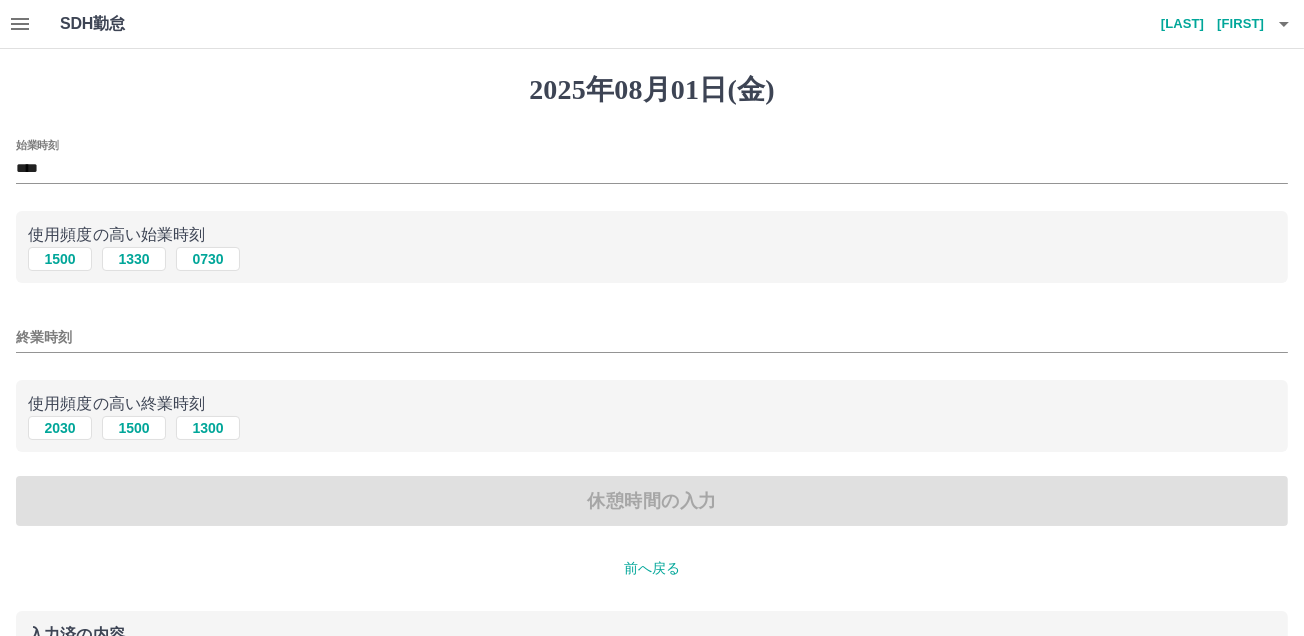 click on "終業時刻" at bounding box center (652, 337) 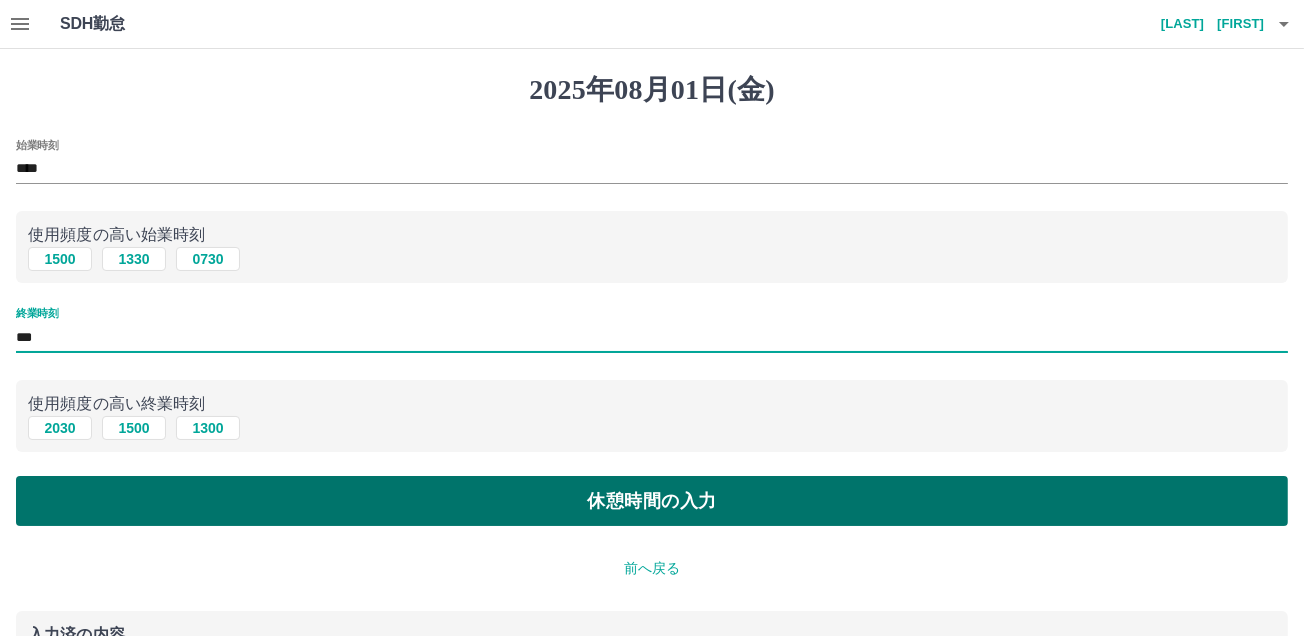 click on "休憩時間の入力" at bounding box center [652, 501] 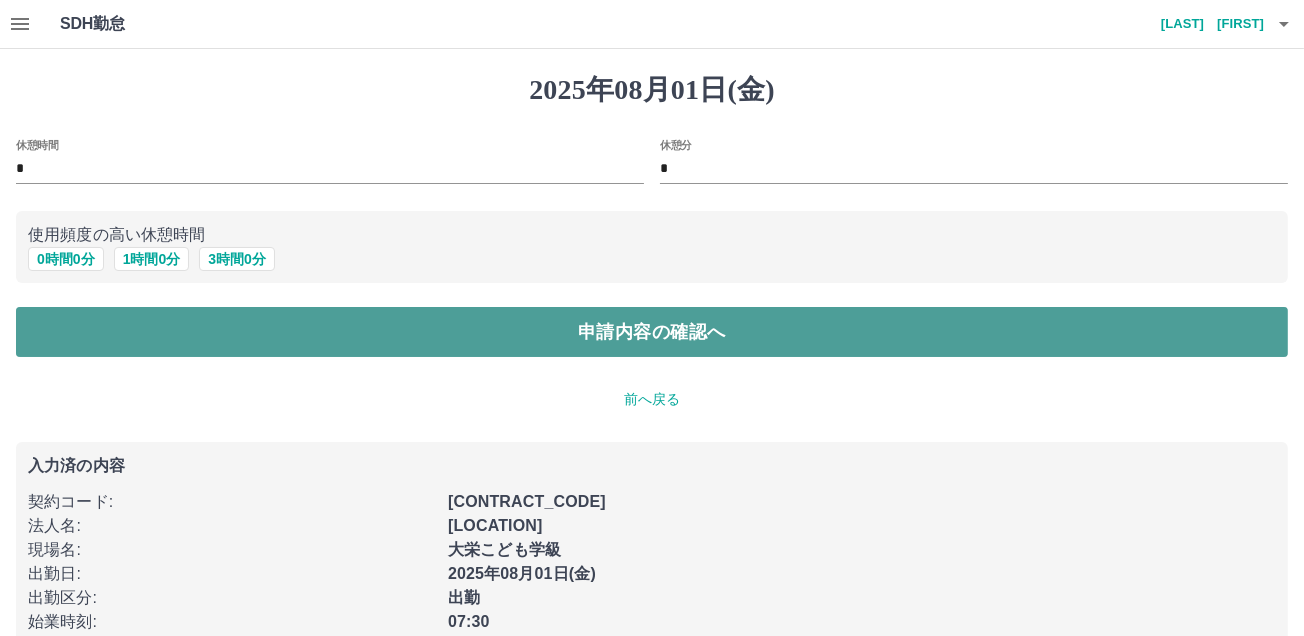 click on "申請内容の確認へ" at bounding box center (652, 332) 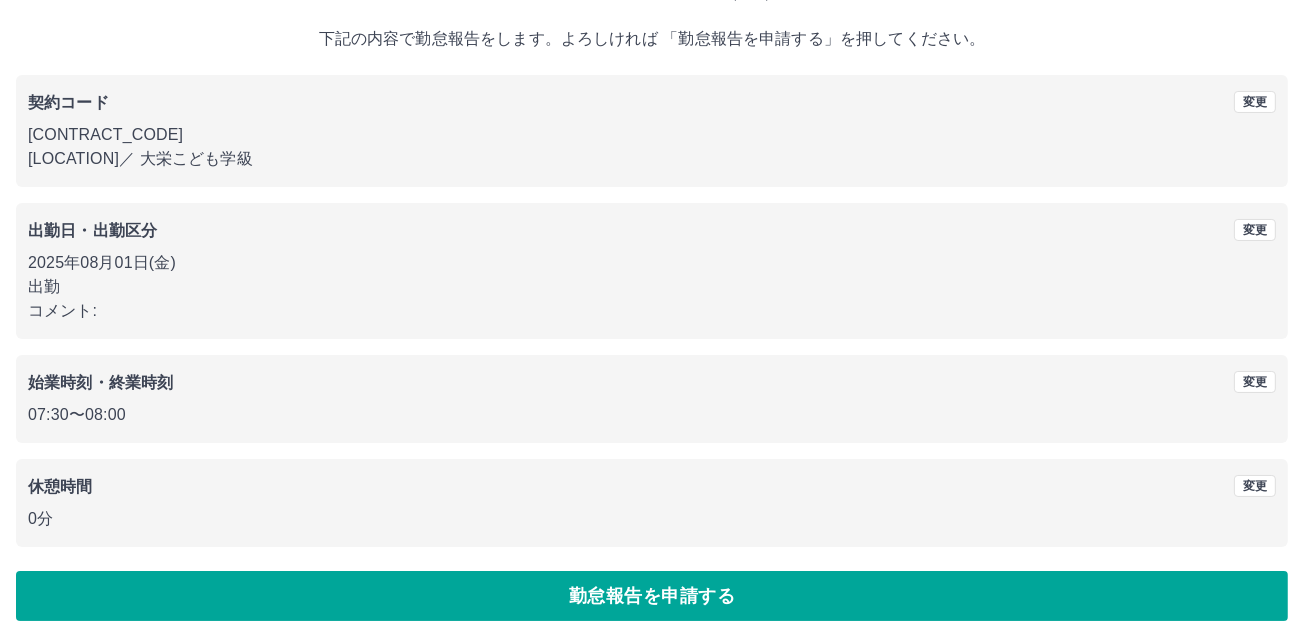 scroll, scrollTop: 111, scrollLeft: 0, axis: vertical 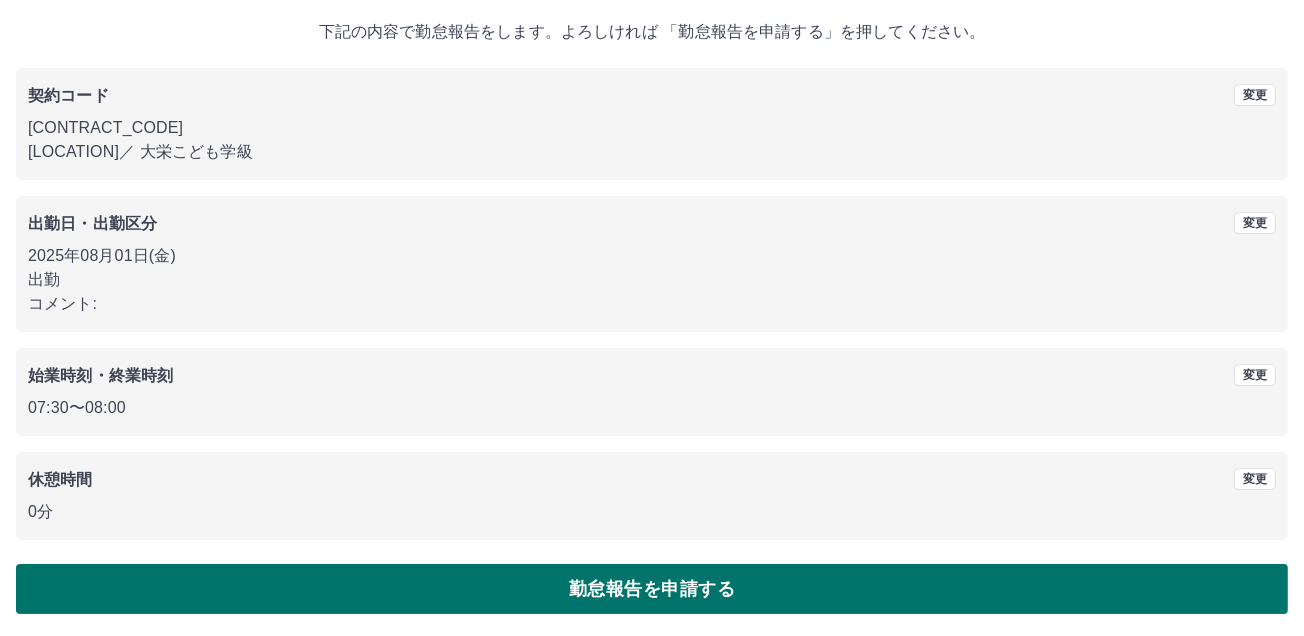click on "勤怠報告を申請する" at bounding box center [652, 589] 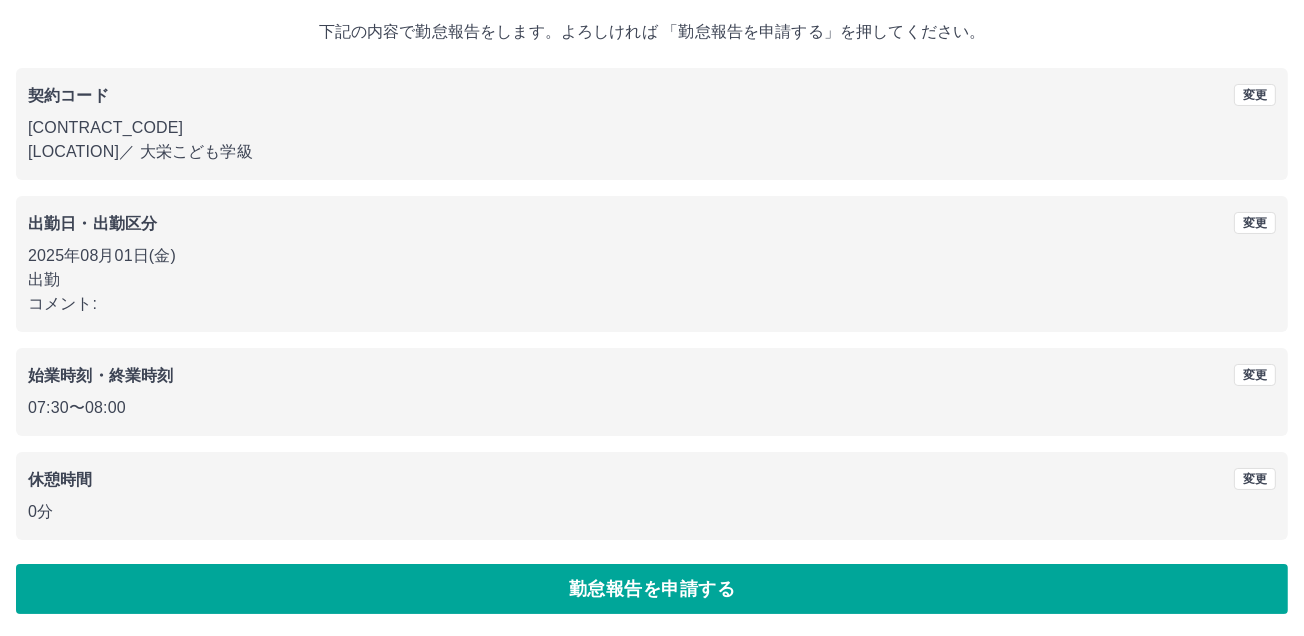 scroll, scrollTop: 0, scrollLeft: 0, axis: both 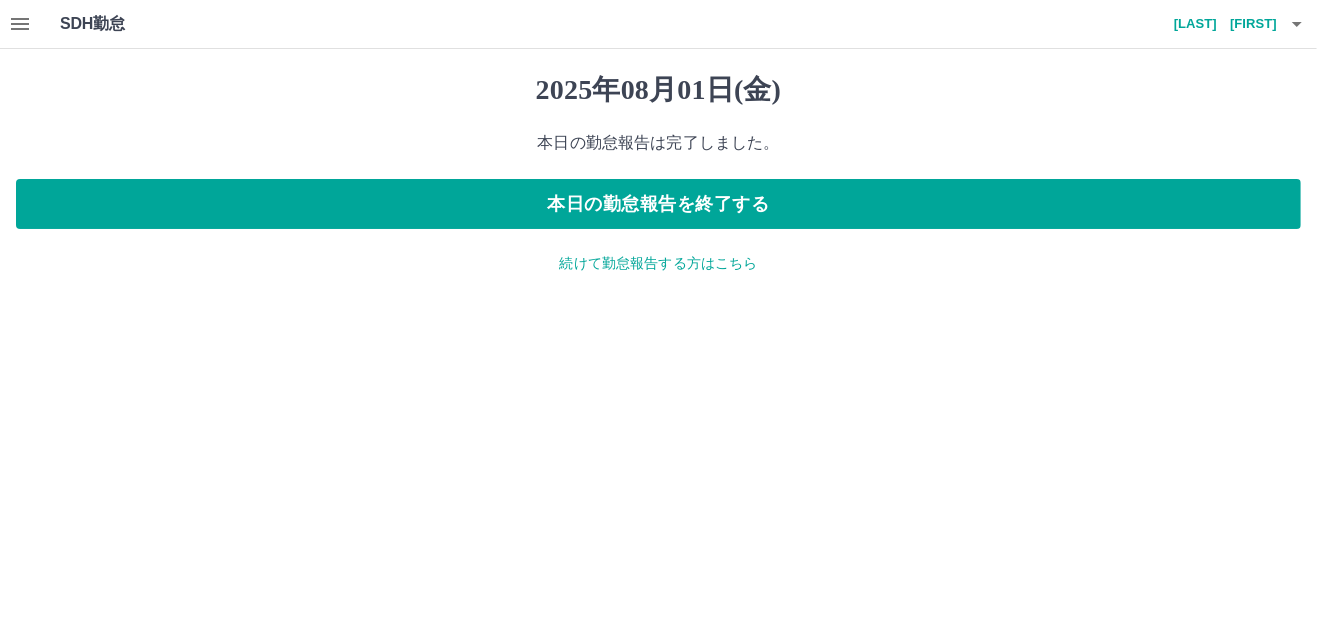 click on "続けて勤怠報告する方はこちら" at bounding box center (658, 263) 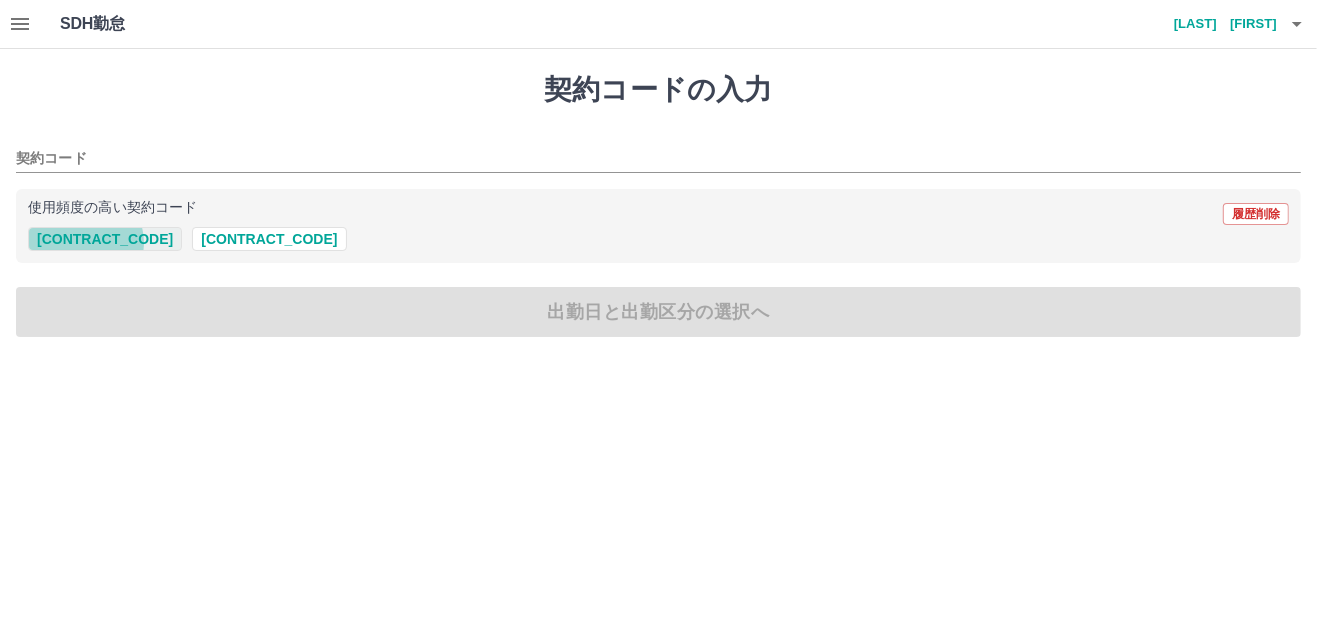 click on "[CONTRACT_CODE]" at bounding box center (105, 239) 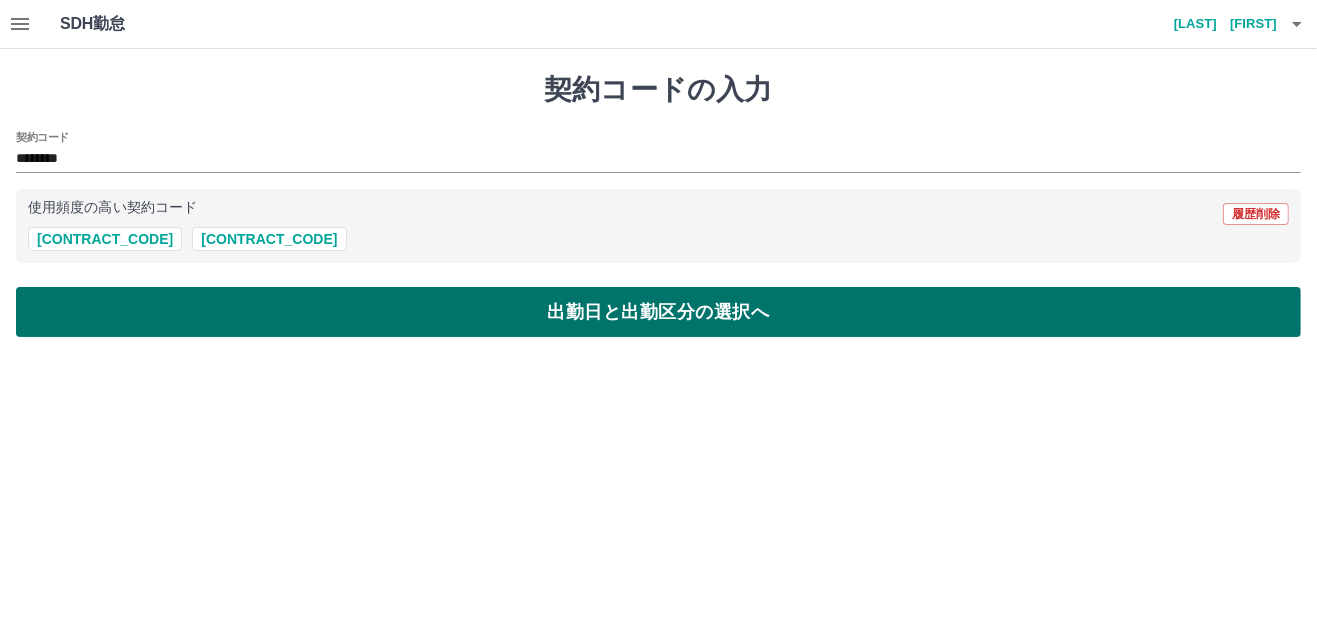 click on "出勤日と出勤区分の選択へ" at bounding box center (658, 312) 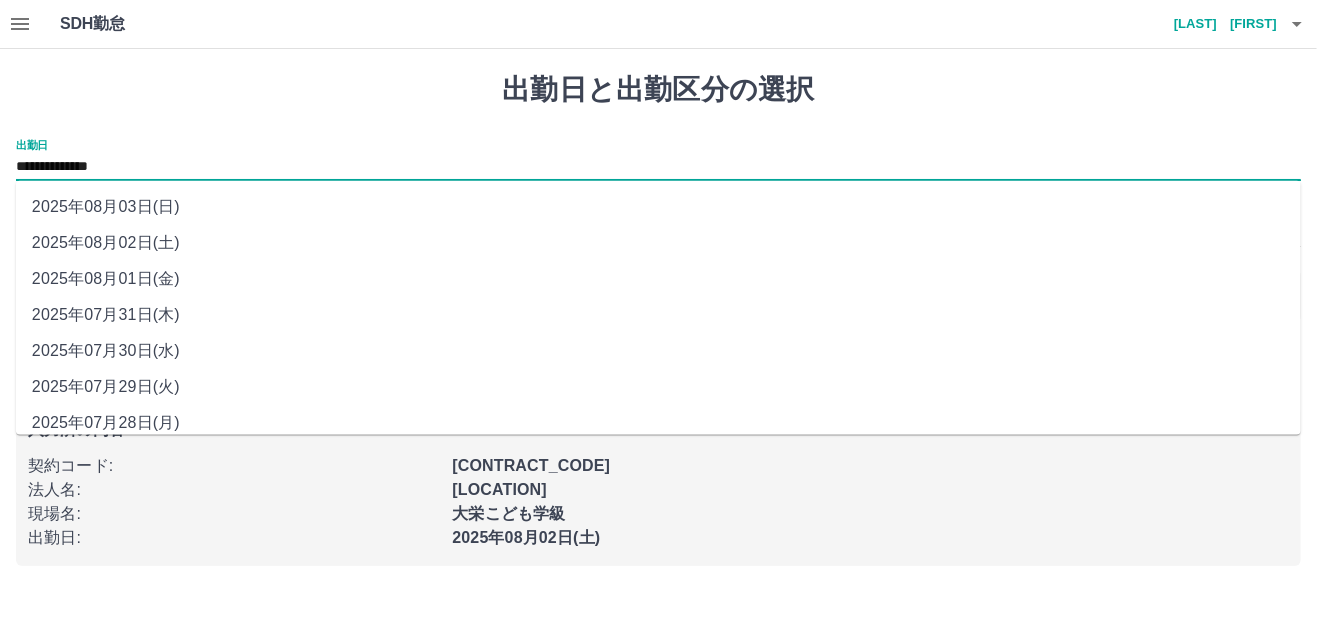 click on "**********" at bounding box center [658, 167] 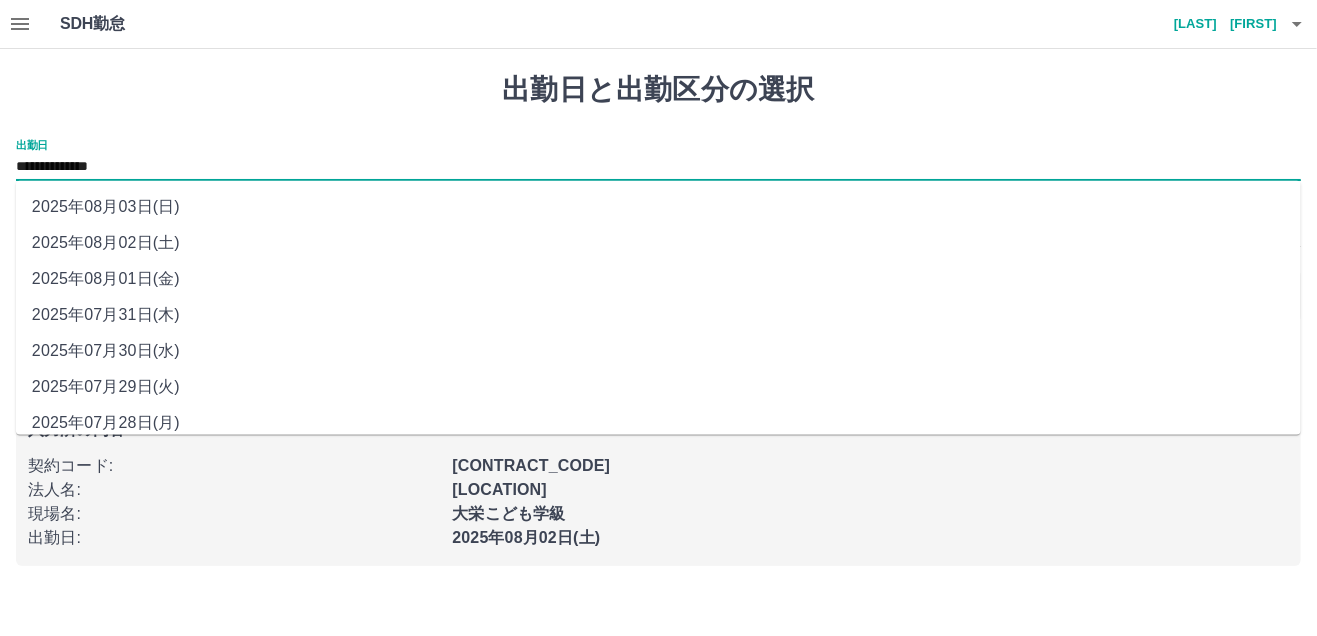 drag, startPoint x: 150, startPoint y: 165, endPoint x: 158, endPoint y: 281, distance: 116.275536 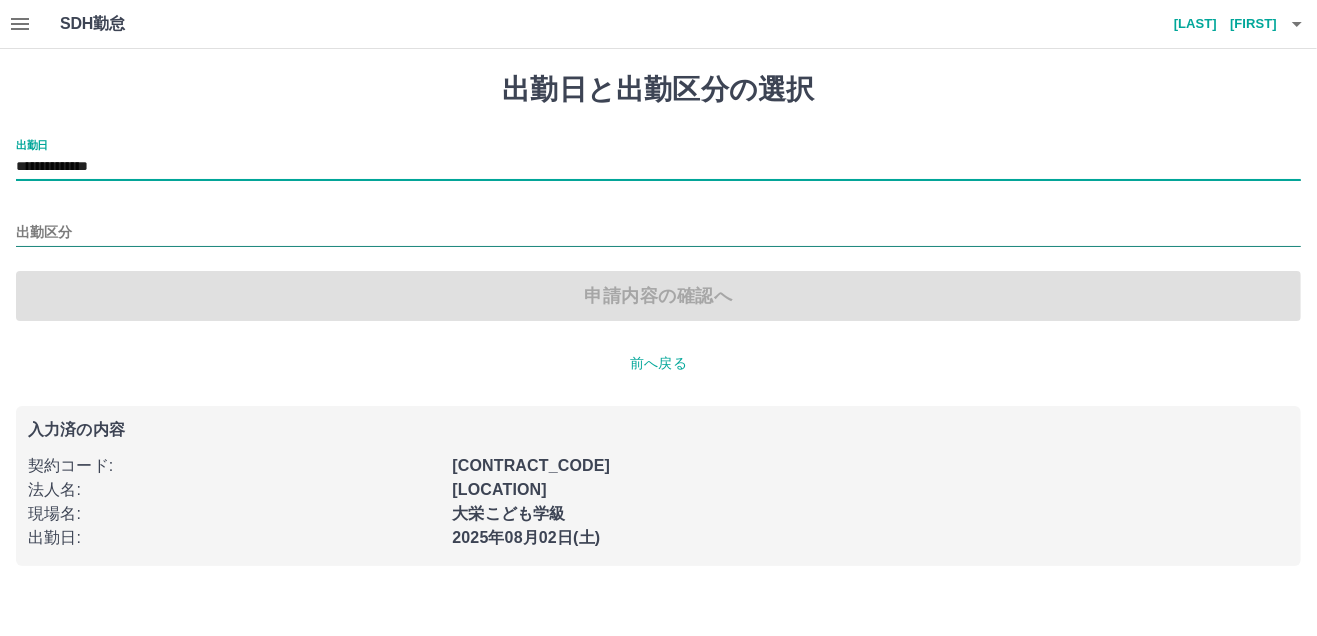 click on "出勤区分" at bounding box center [658, 233] 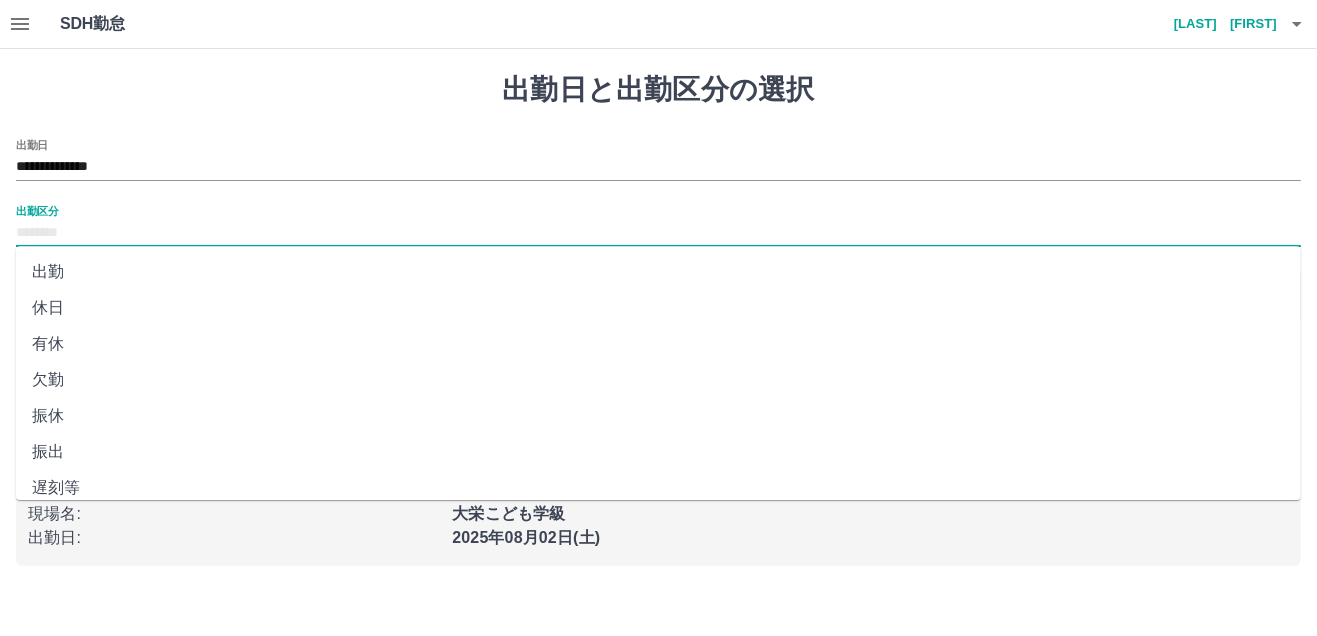 click on "出勤" at bounding box center [658, 272] 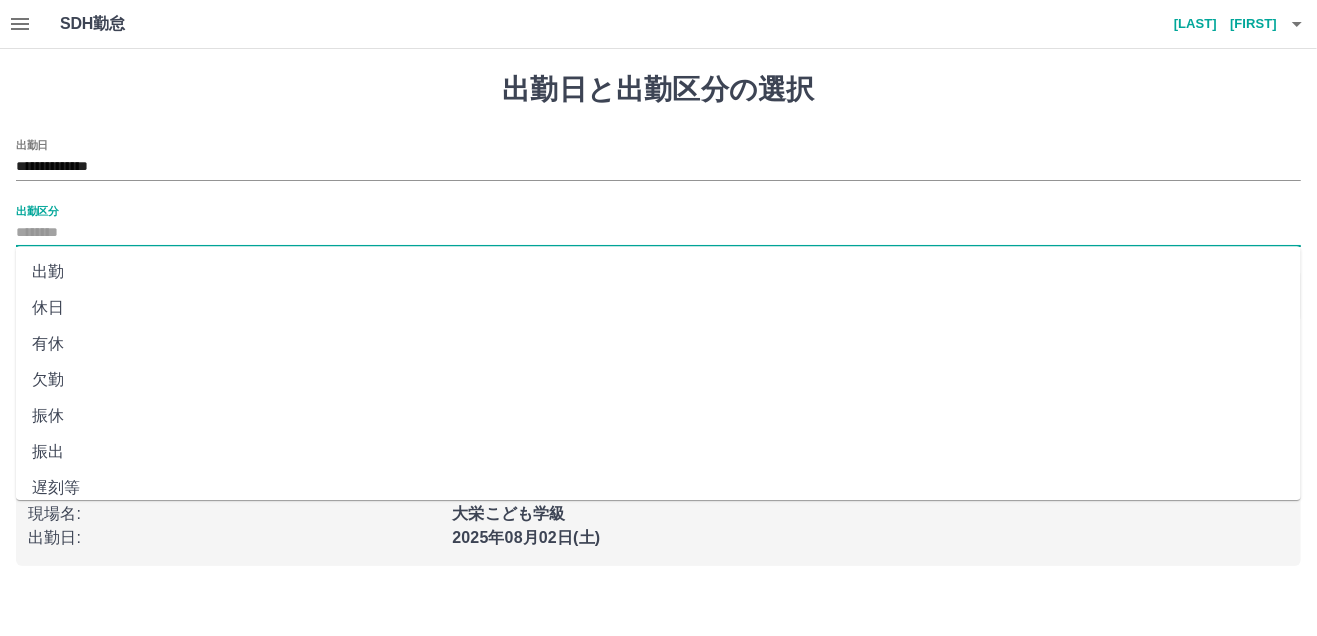 type on "**" 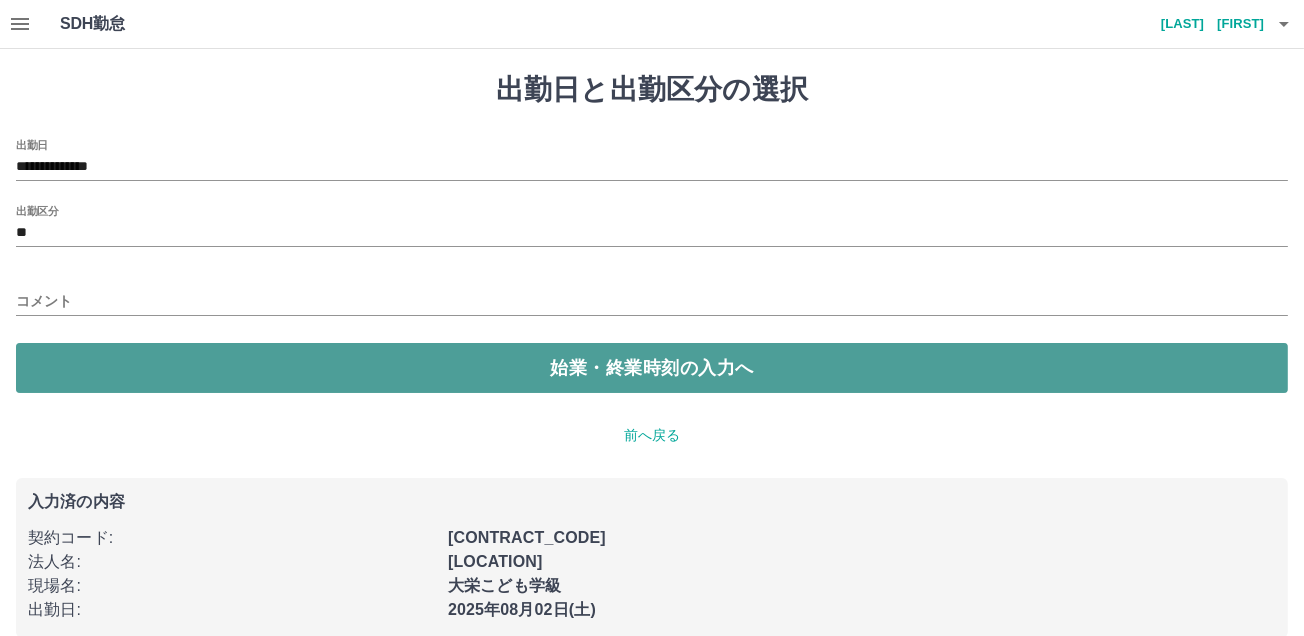 click on "始業・終業時刻の入力へ" at bounding box center [652, 368] 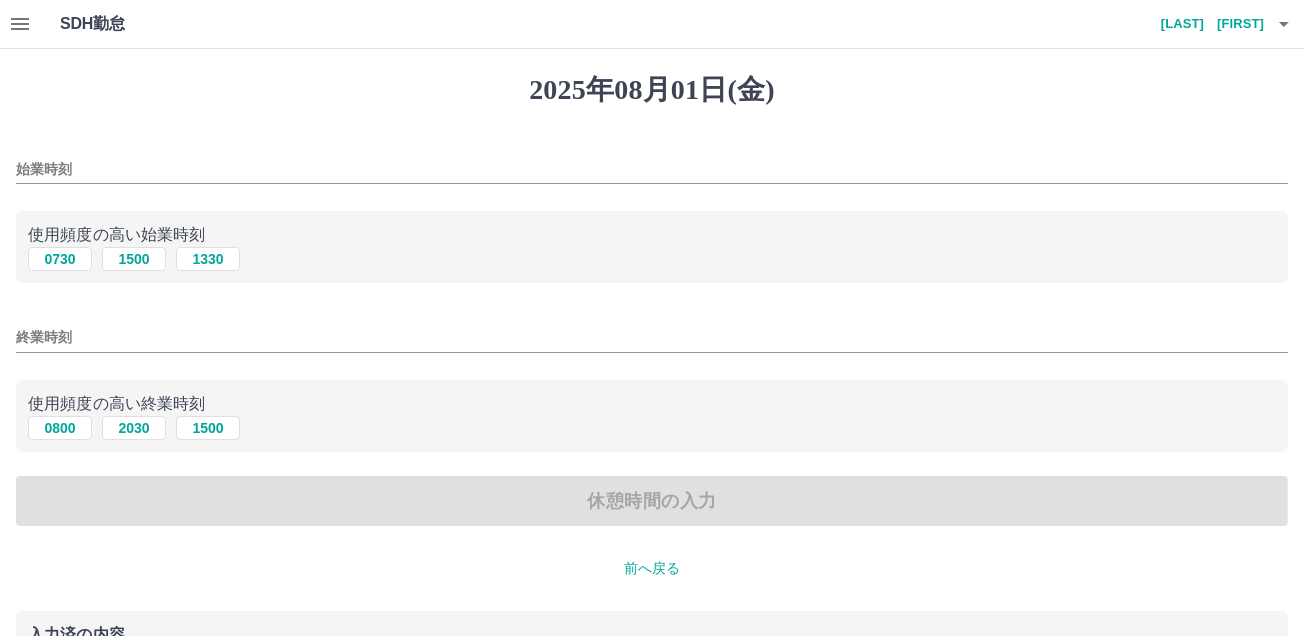 click on "始業時刻" at bounding box center [652, 169] 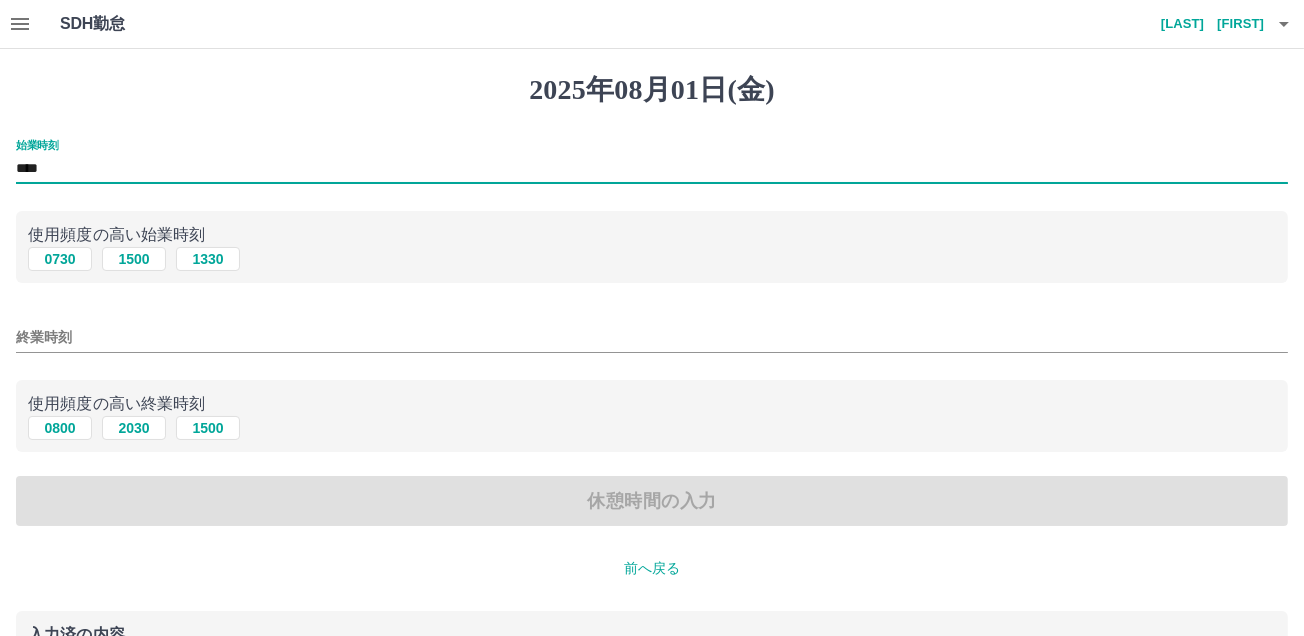 type on "****" 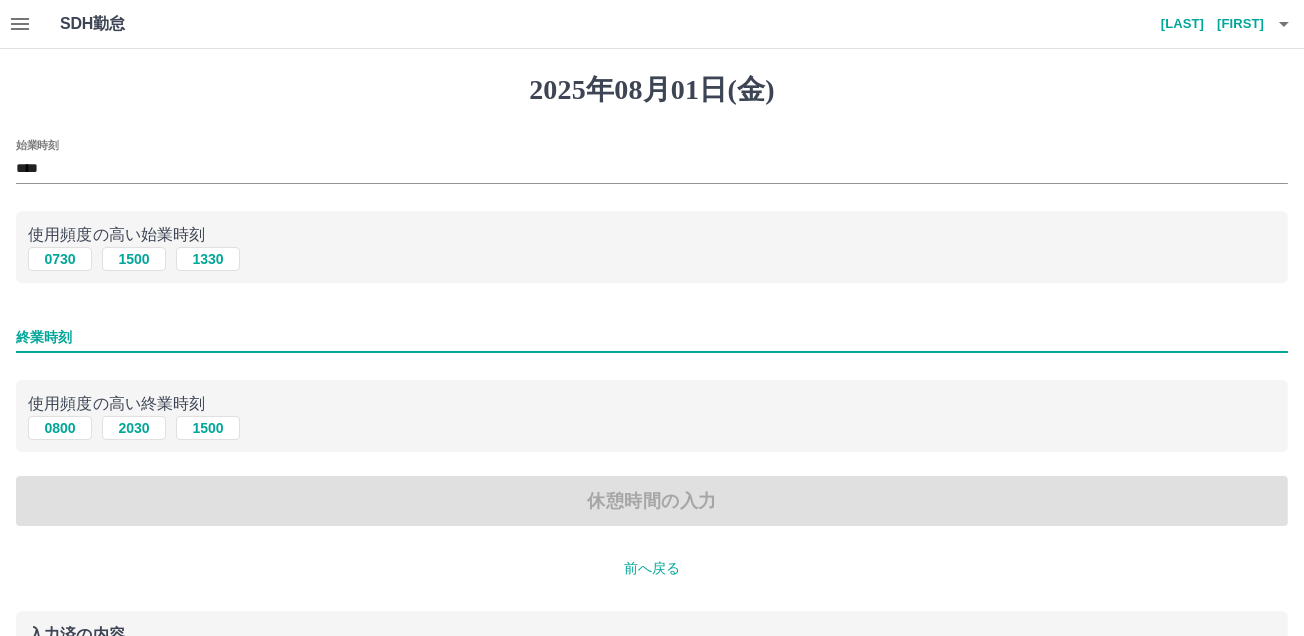 click on "終業時刻" at bounding box center [652, 337] 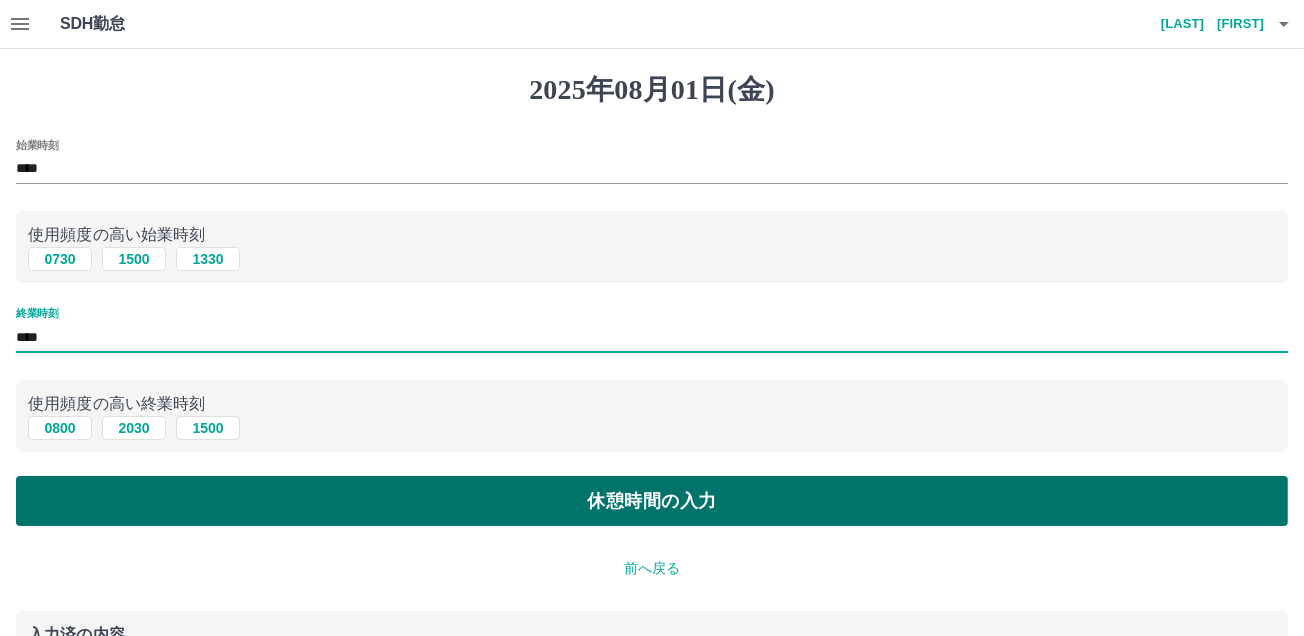 type on "****" 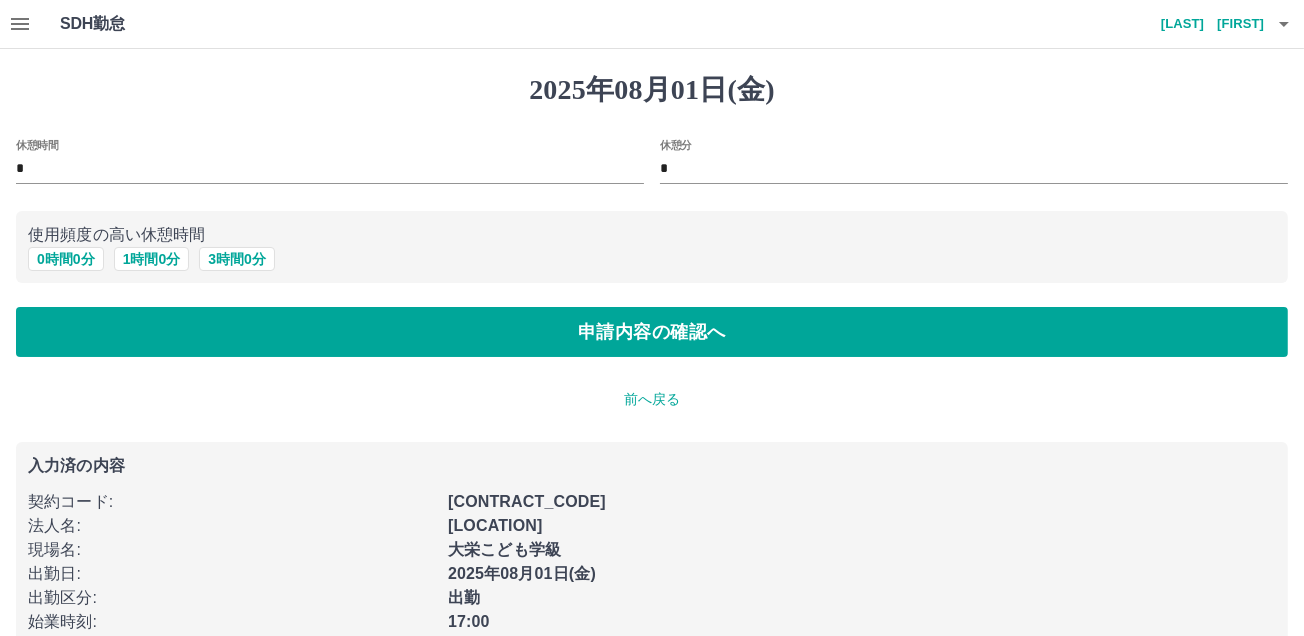 scroll, scrollTop: 62, scrollLeft: 0, axis: vertical 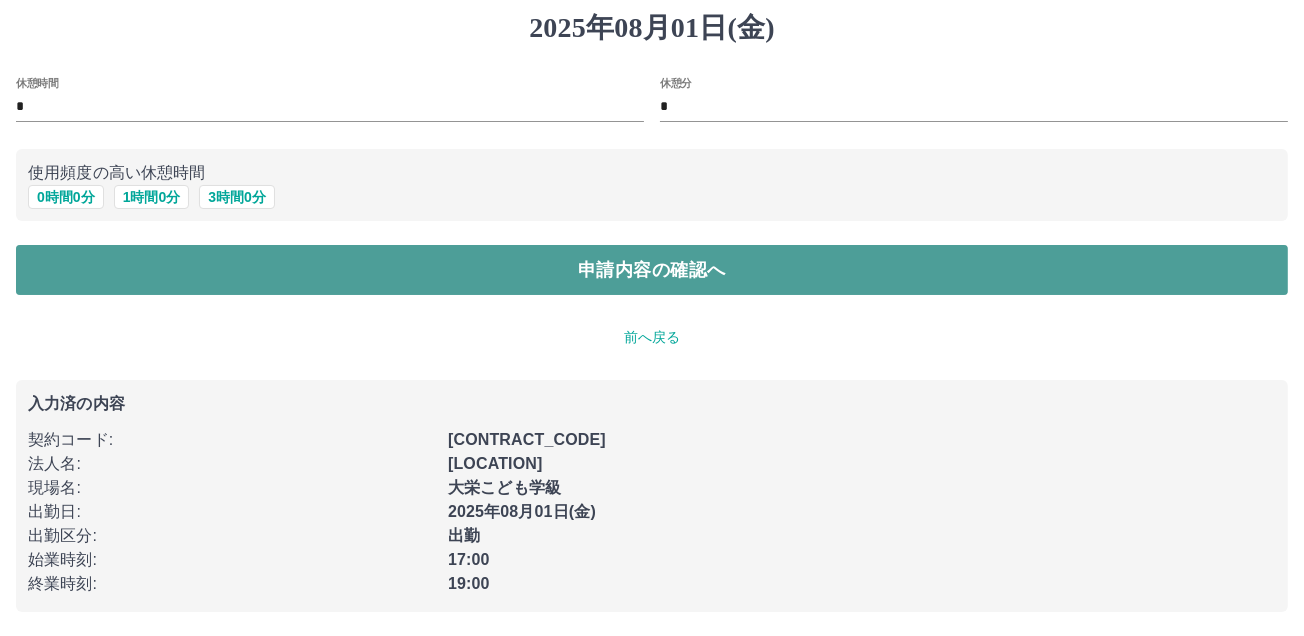 click on "申請内容の確認へ" at bounding box center [652, 270] 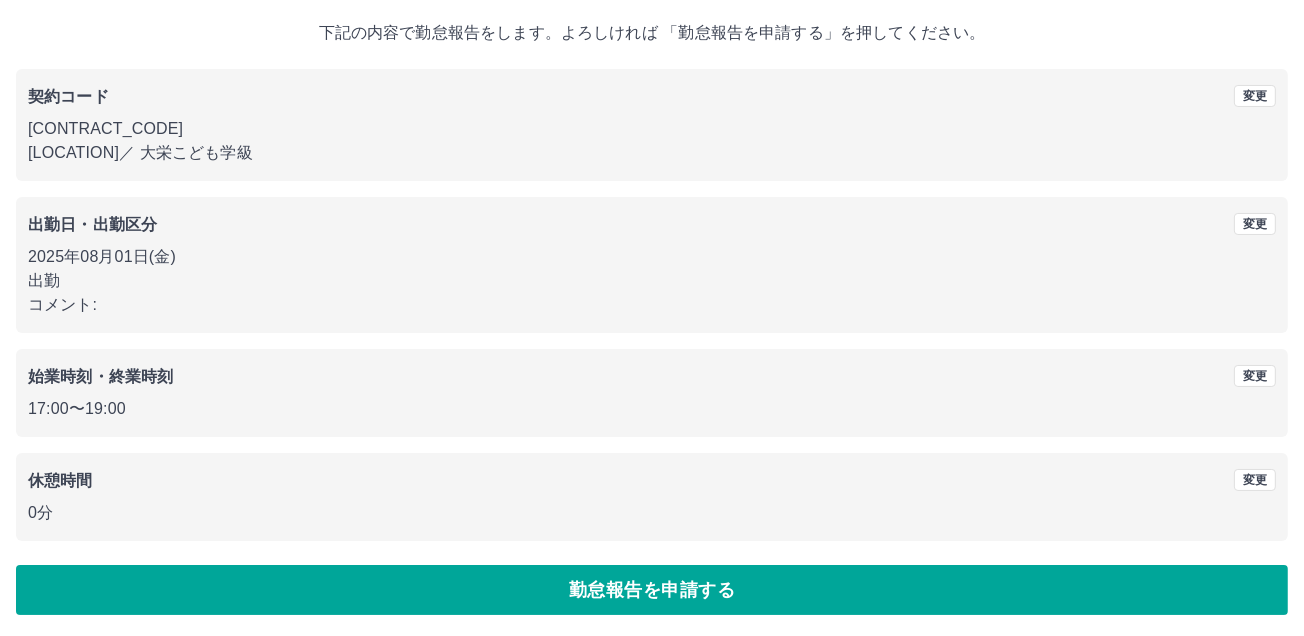 scroll, scrollTop: 111, scrollLeft: 0, axis: vertical 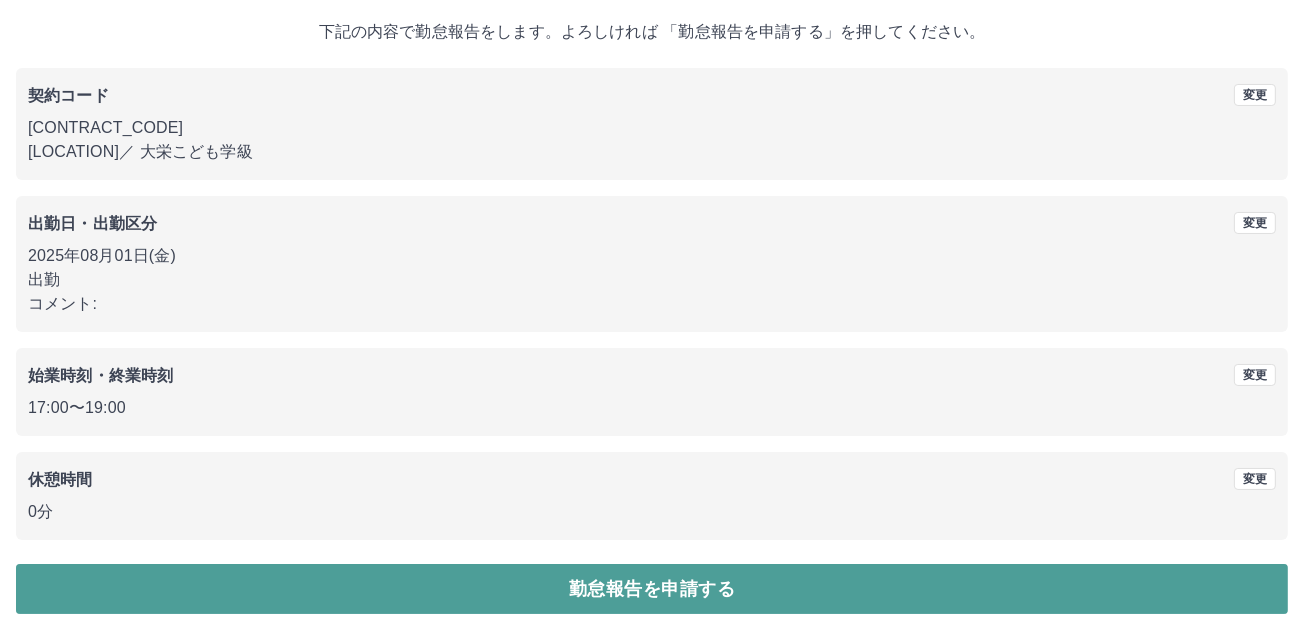 click on "勤怠報告を申請する" at bounding box center [652, 589] 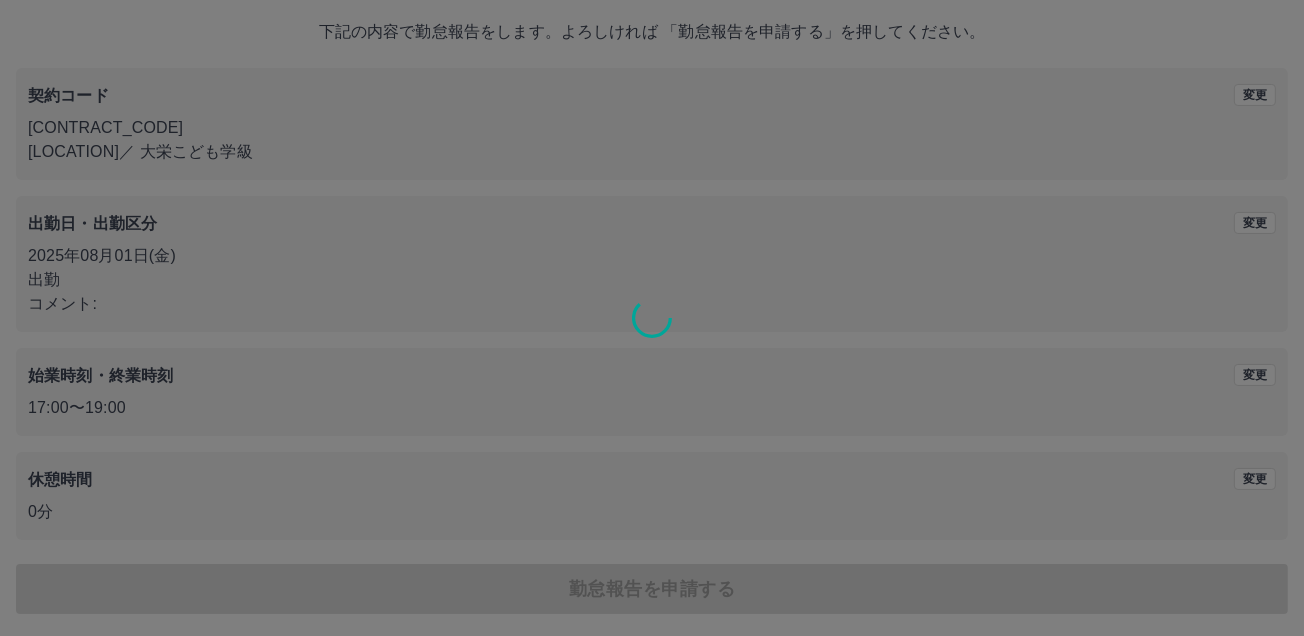 scroll, scrollTop: 0, scrollLeft: 0, axis: both 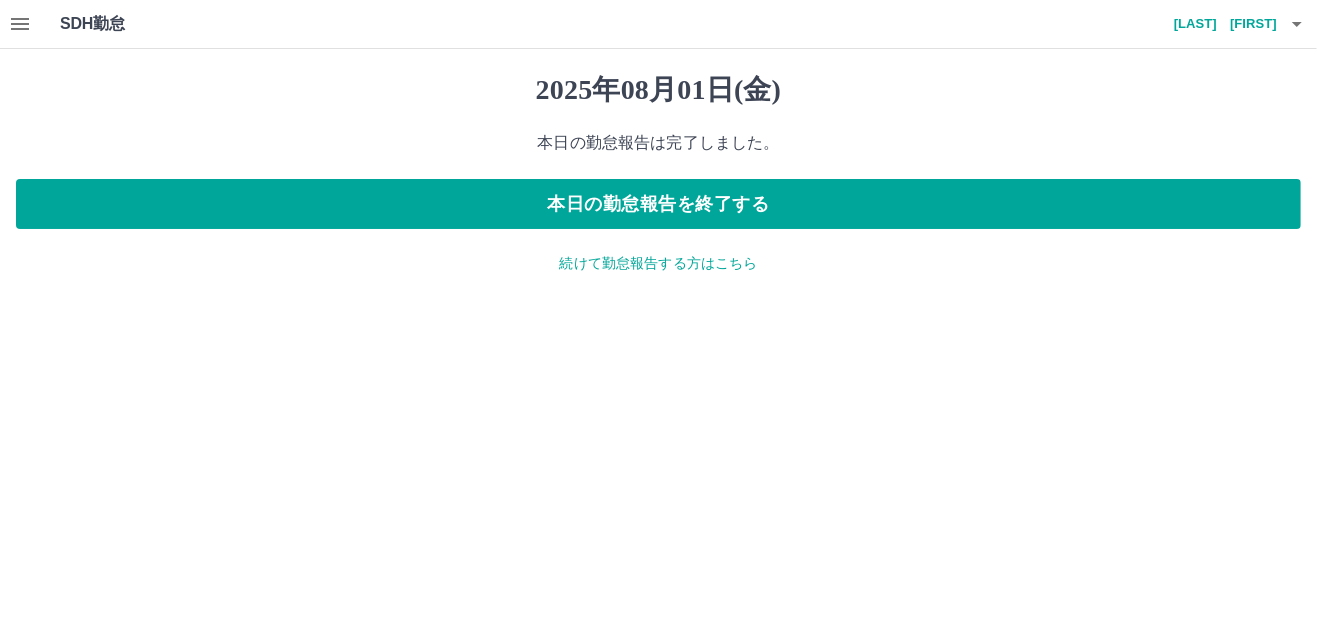 click on "続けて勤怠報告する方はこちら" at bounding box center [658, 263] 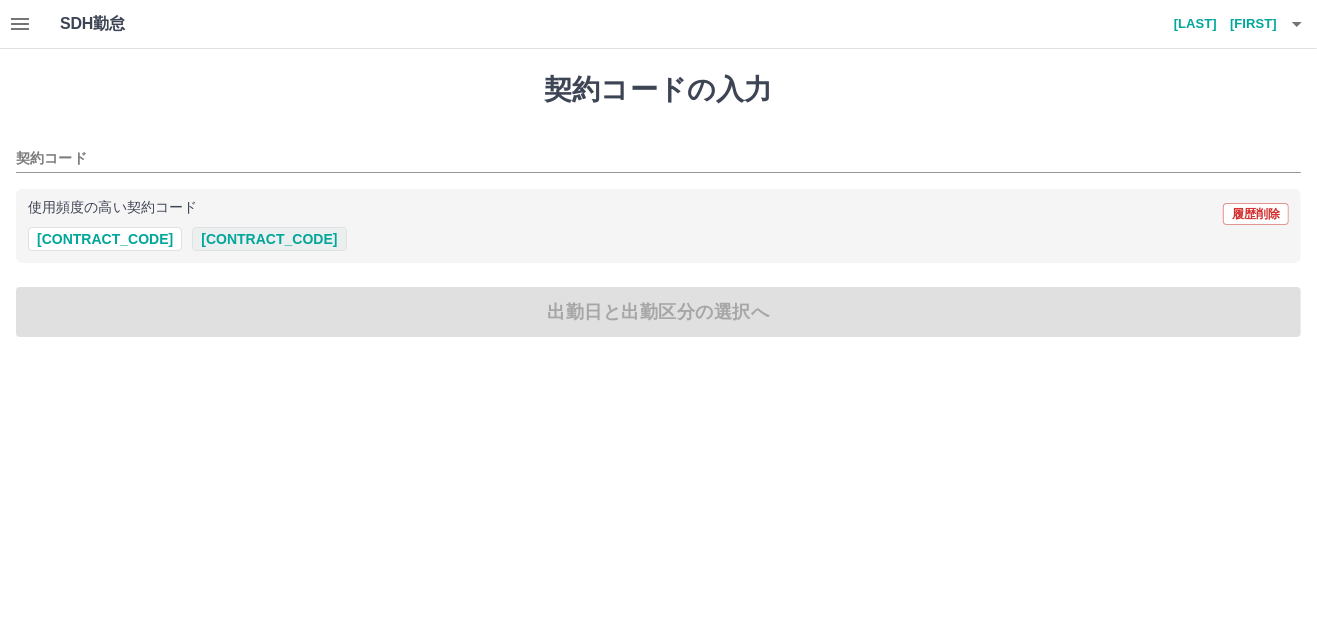 click on "[CONTRACT_CODE]" at bounding box center [269, 239] 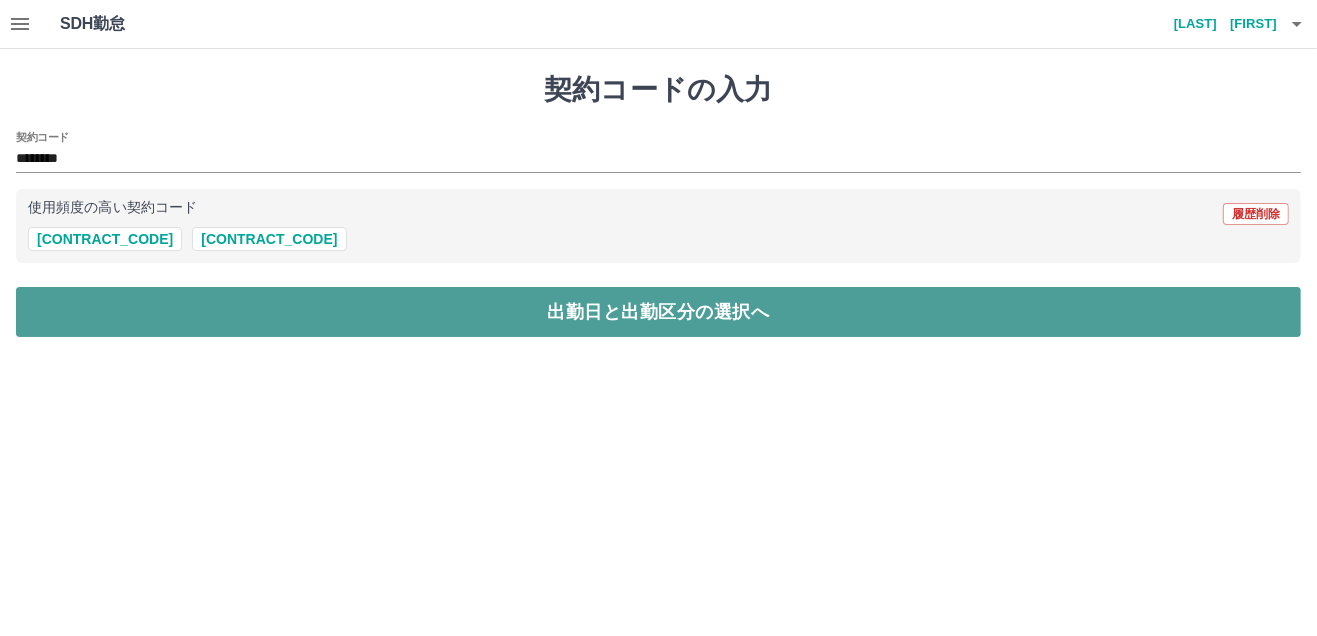 click on "出勤日と出勤区分の選択へ" at bounding box center (658, 312) 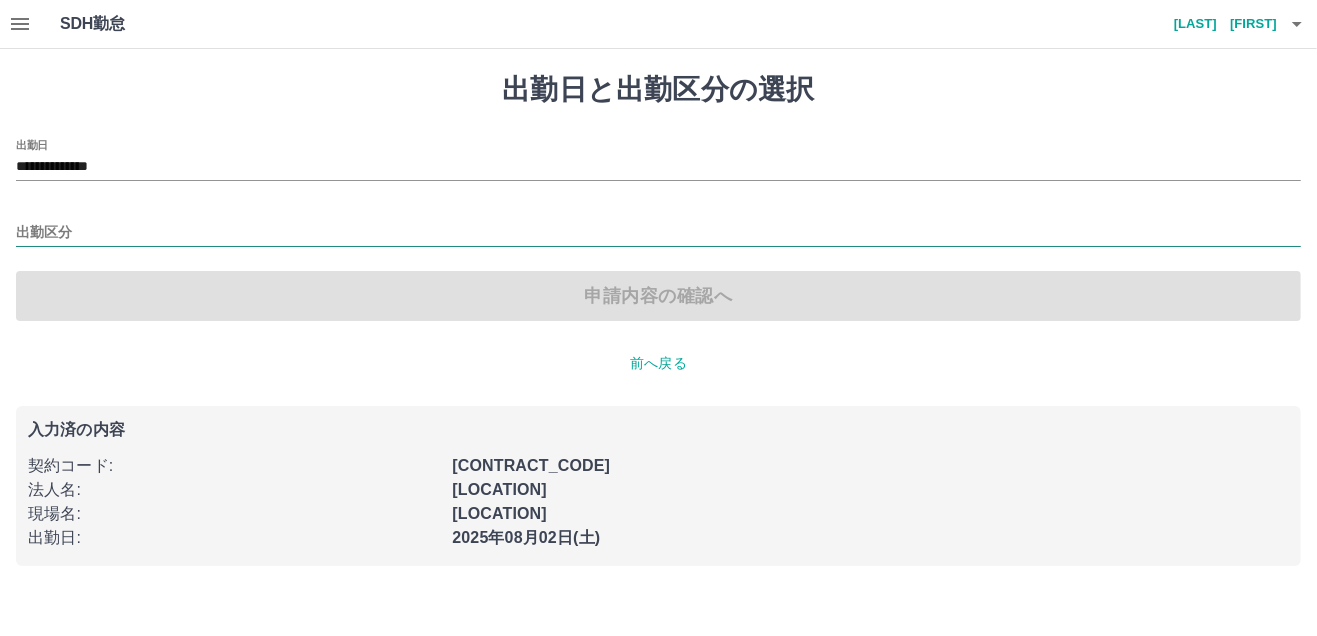 click on "出勤区分" at bounding box center (658, 233) 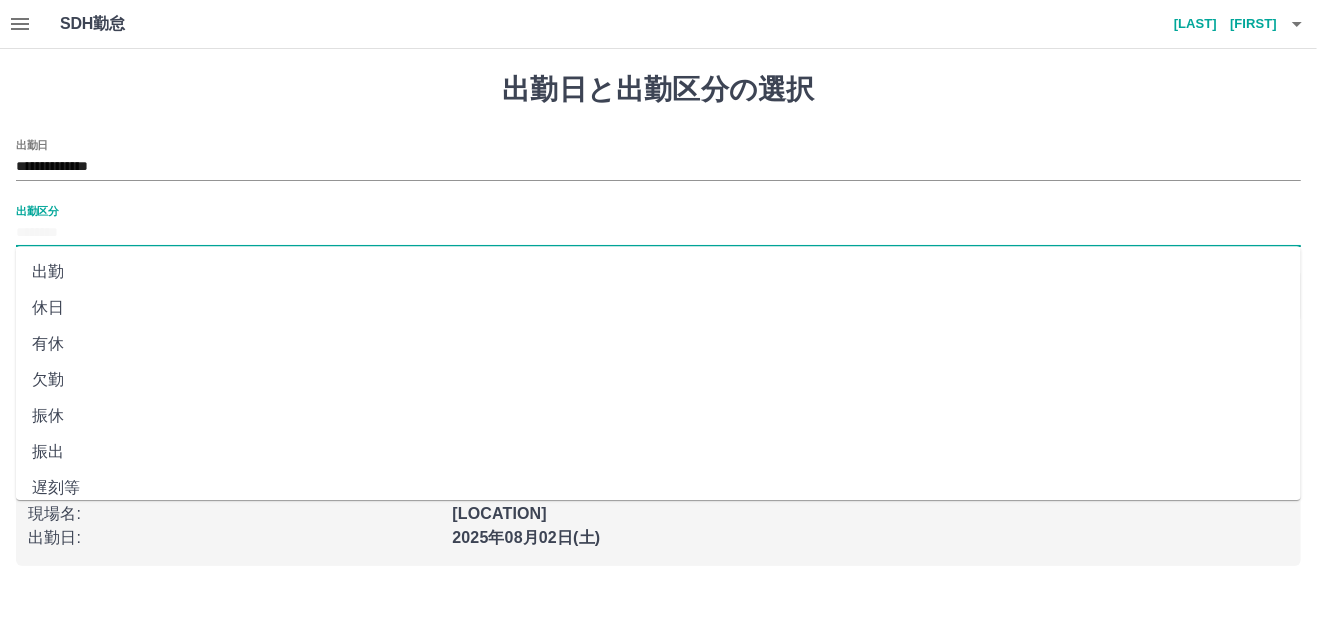 click on "出勤" at bounding box center [658, 272] 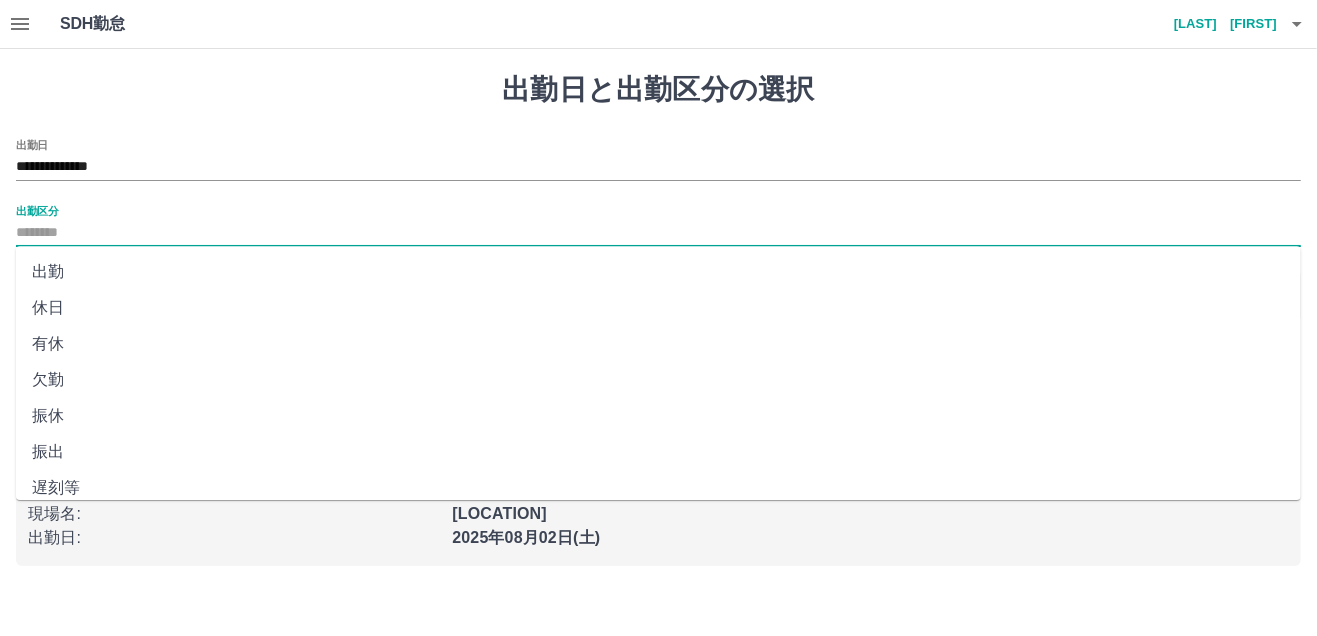 type on "**" 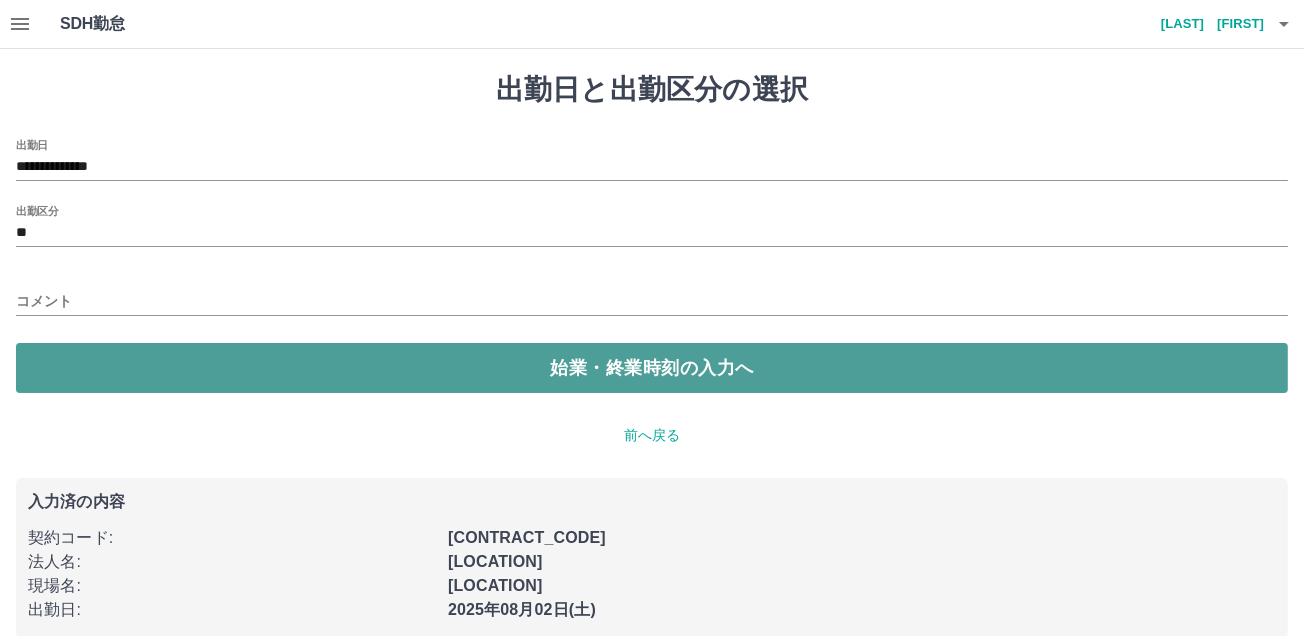 click on "始業・終業時刻の入力へ" at bounding box center [652, 368] 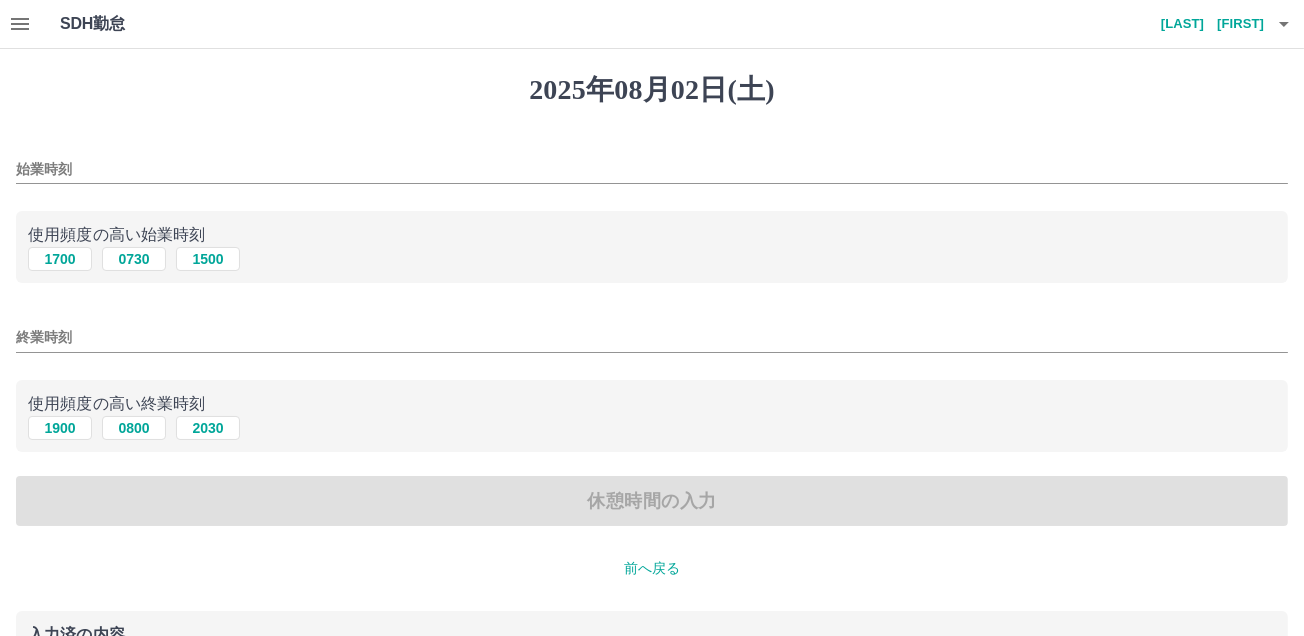 click on "始業時刻" at bounding box center [652, 169] 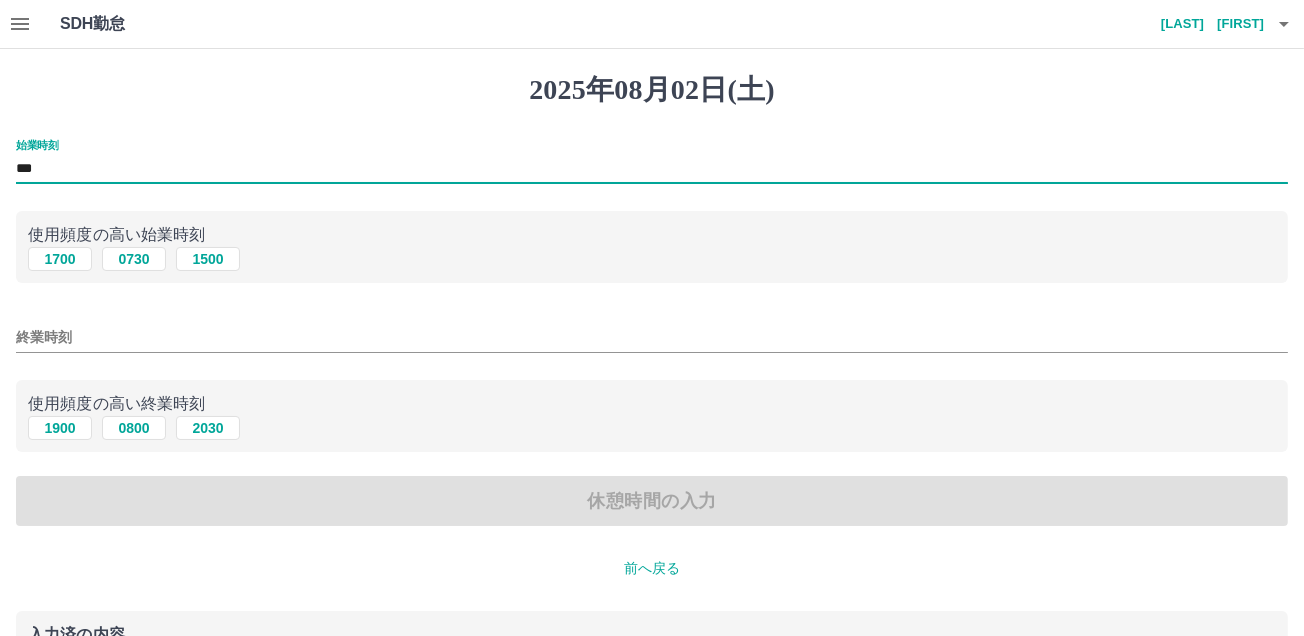 type on "***" 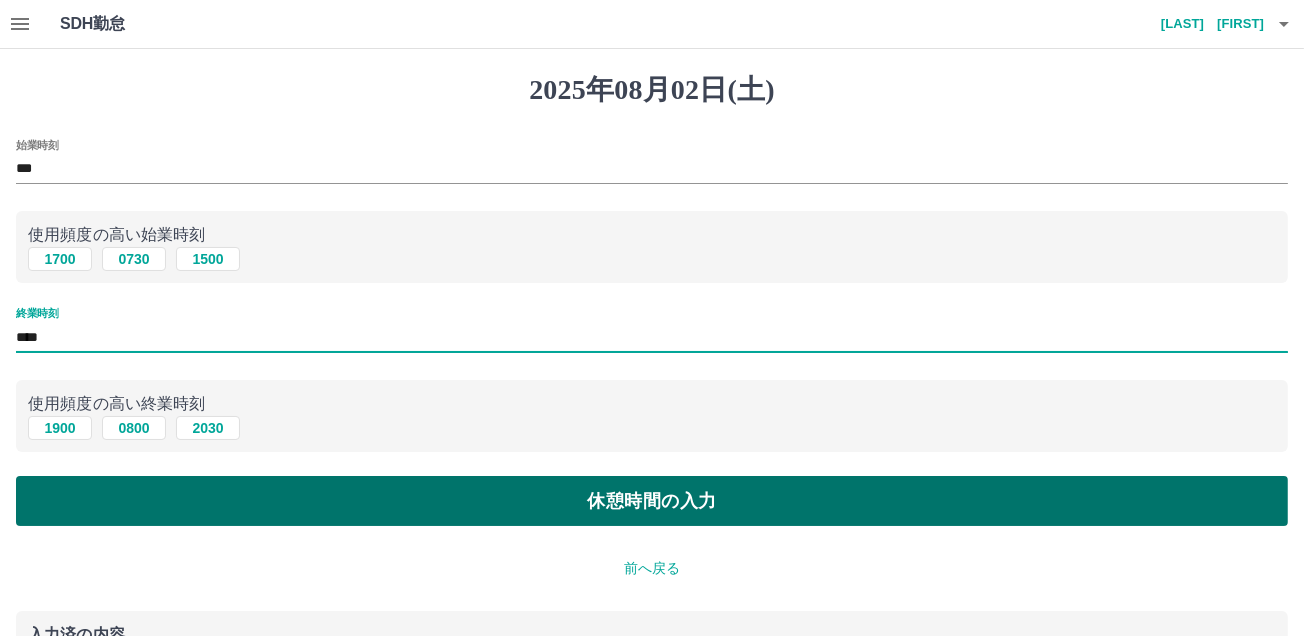 type on "****" 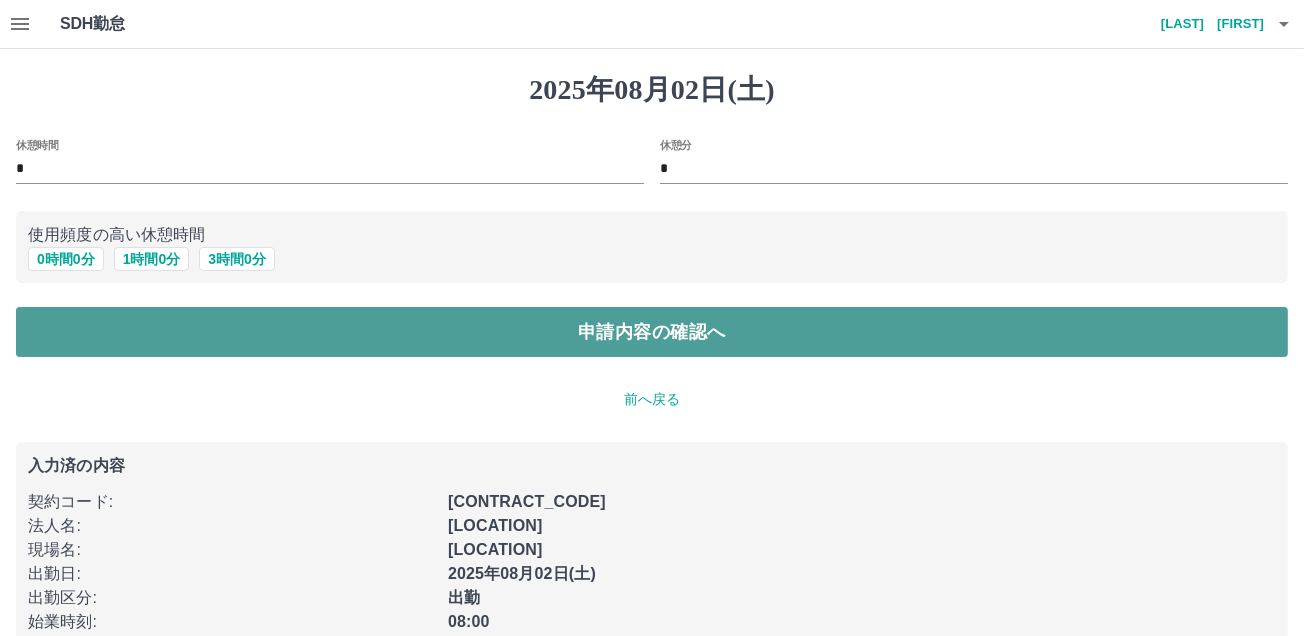 click on "申請内容の確認へ" at bounding box center [652, 332] 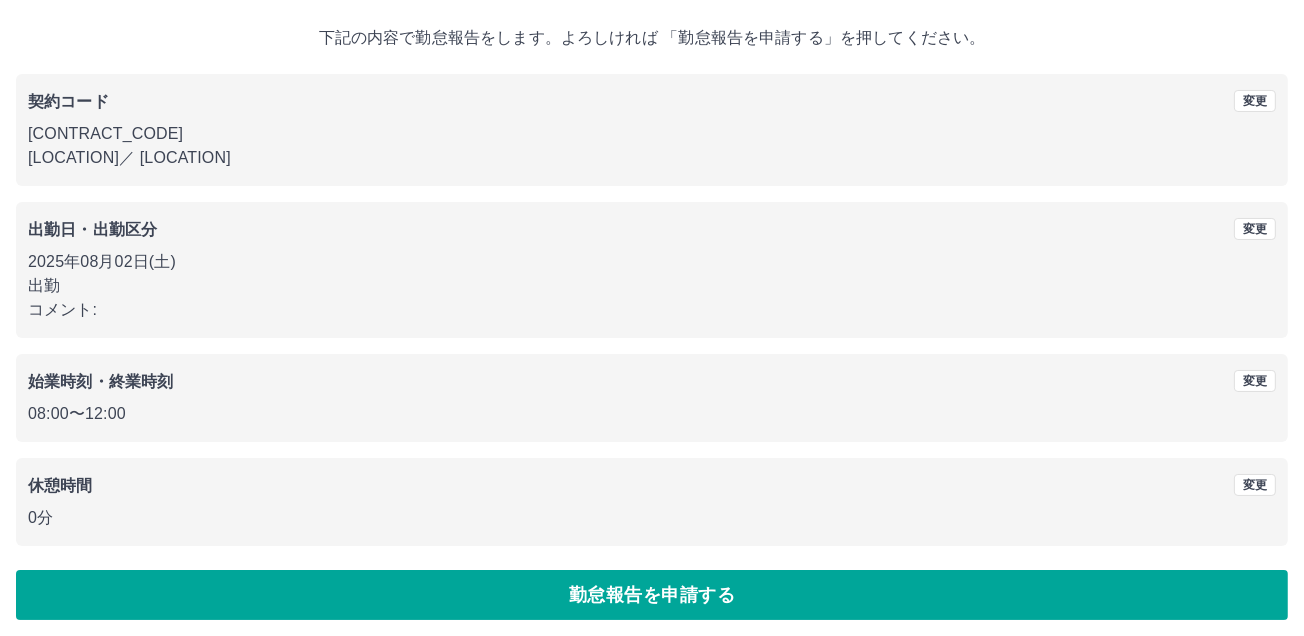scroll, scrollTop: 111, scrollLeft: 0, axis: vertical 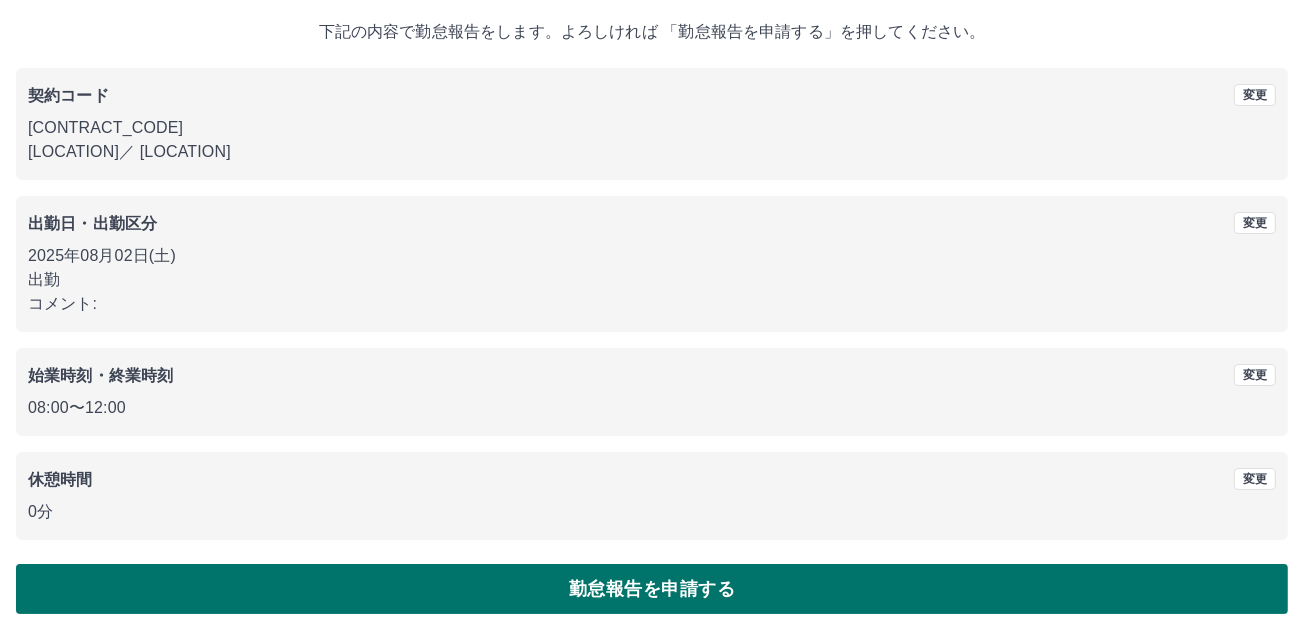click on "勤怠報告を申請する" at bounding box center [652, 589] 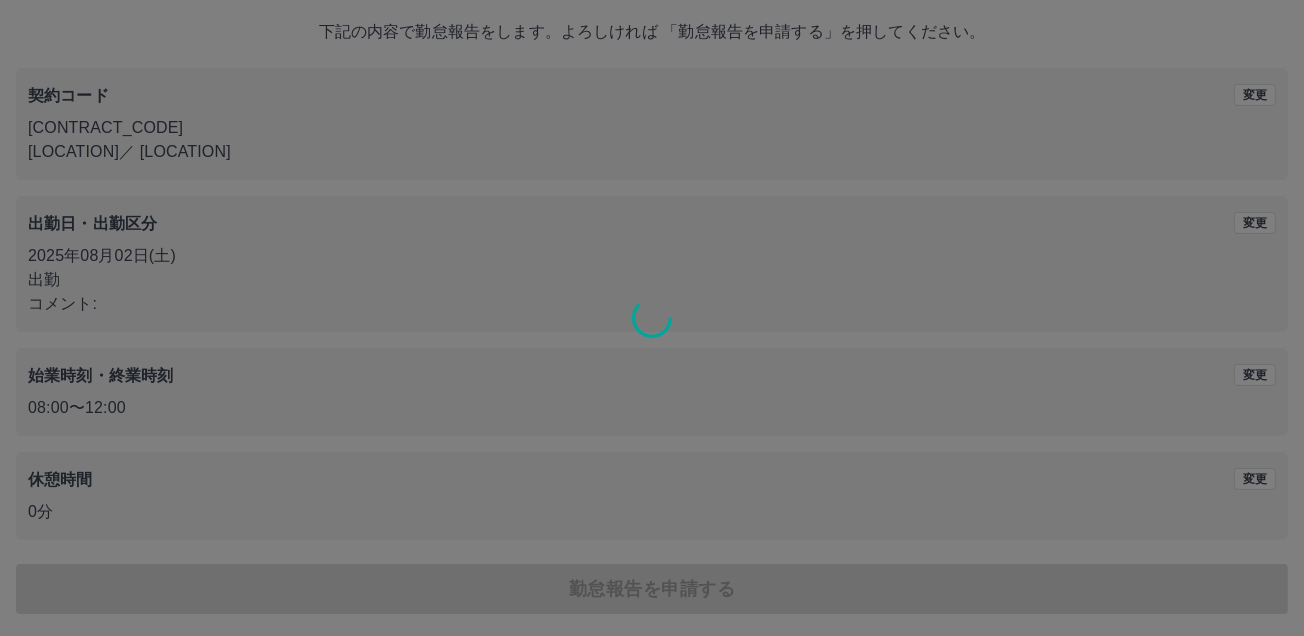 scroll, scrollTop: 0, scrollLeft: 0, axis: both 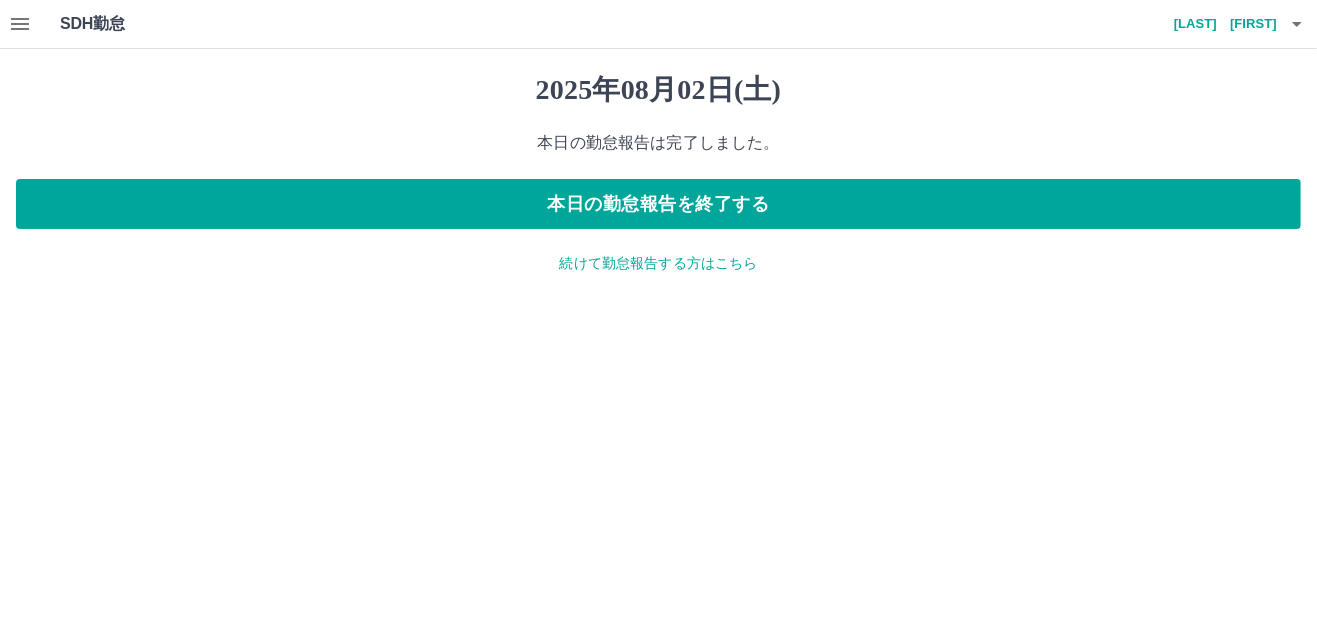 click on "続けて勤怠報告する方はこちら" at bounding box center (658, 263) 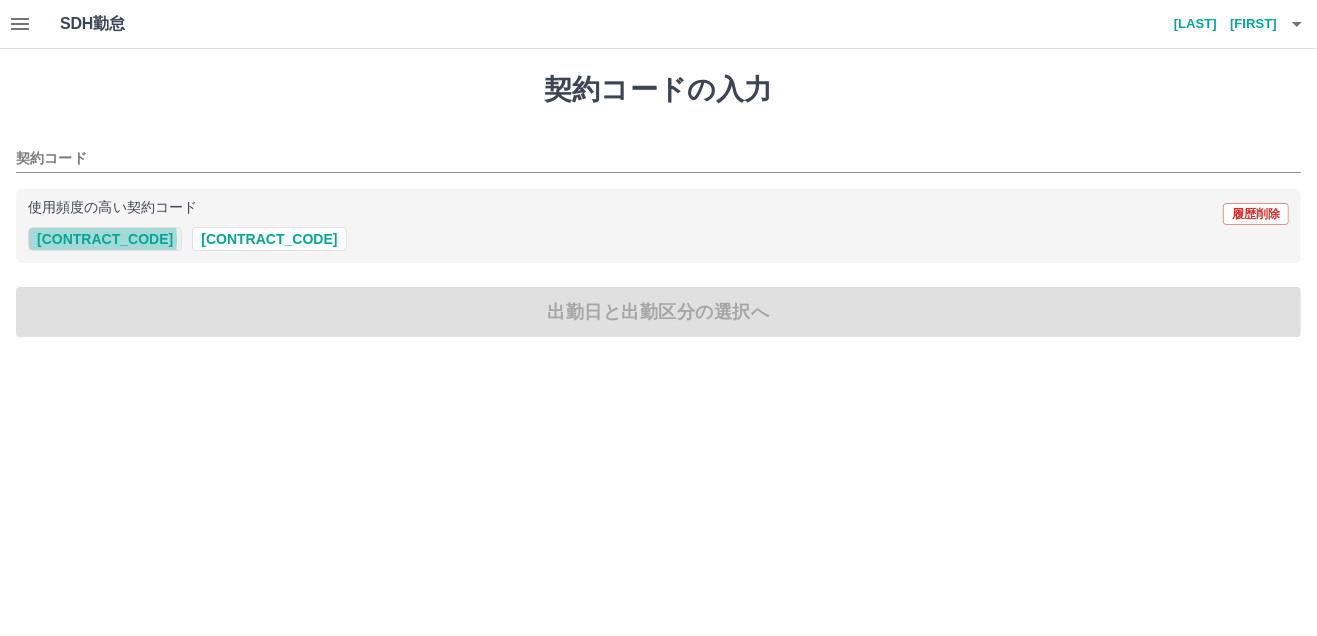 click on "[CONTRACT_CODE]" at bounding box center (105, 239) 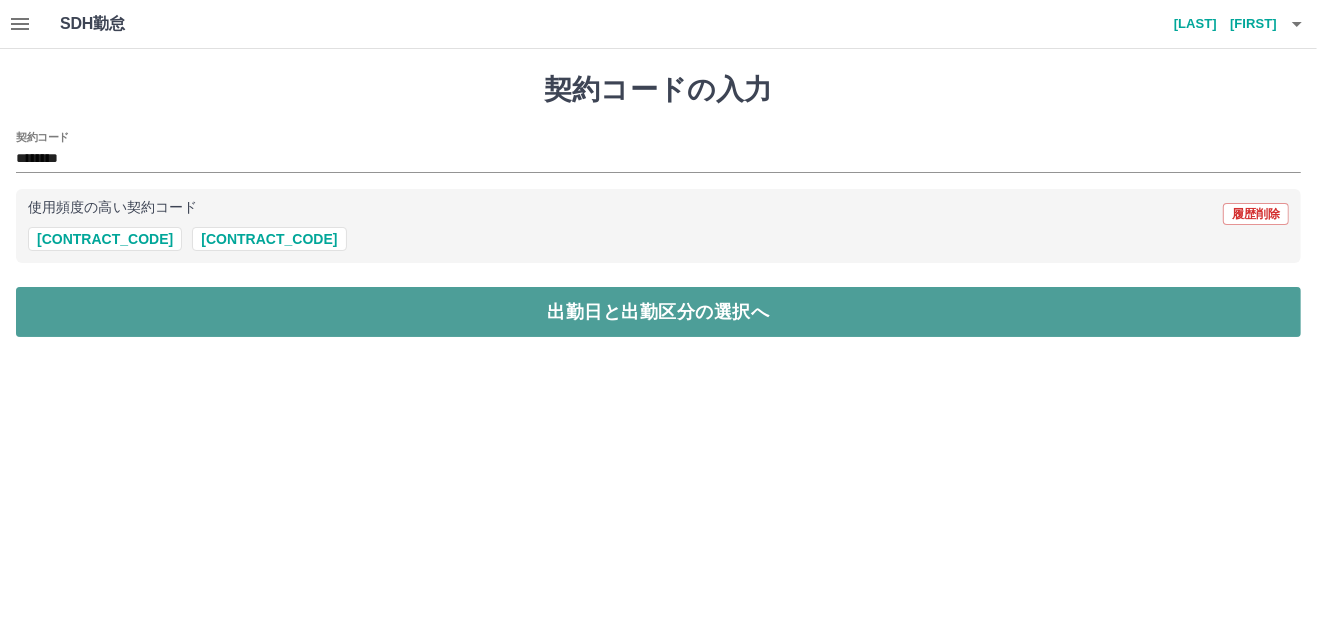 click on "出勤日と出勤区分の選択へ" at bounding box center (658, 312) 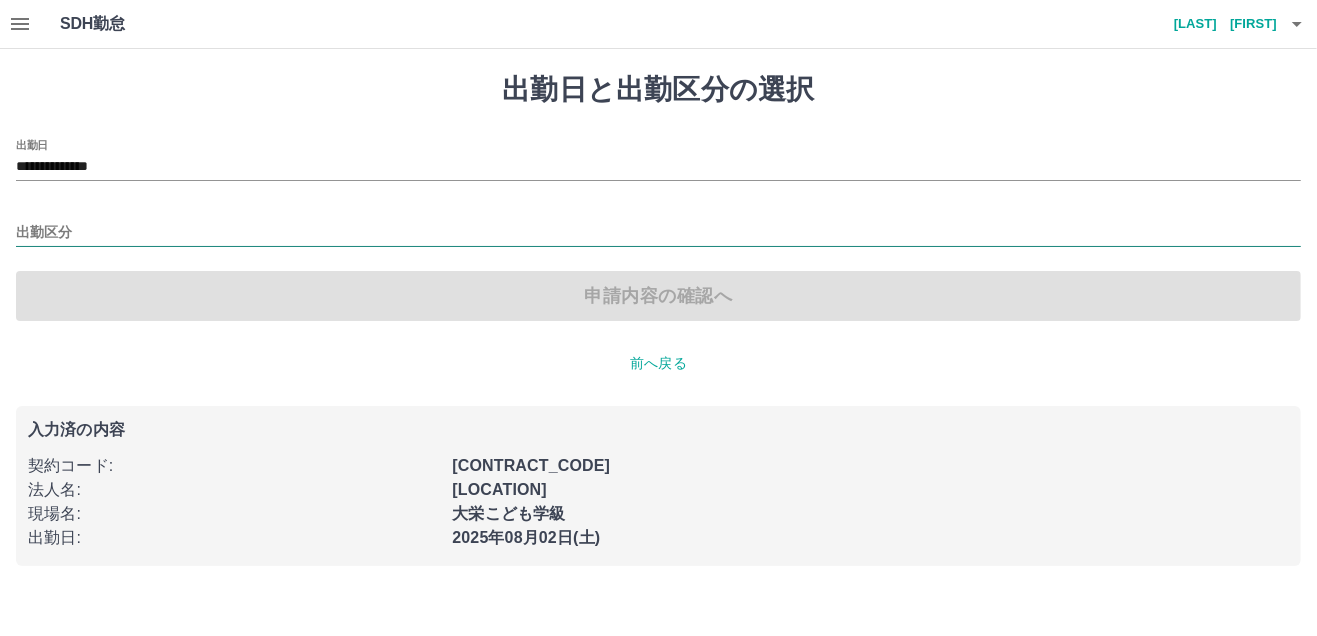 click on "出勤区分" at bounding box center (658, 233) 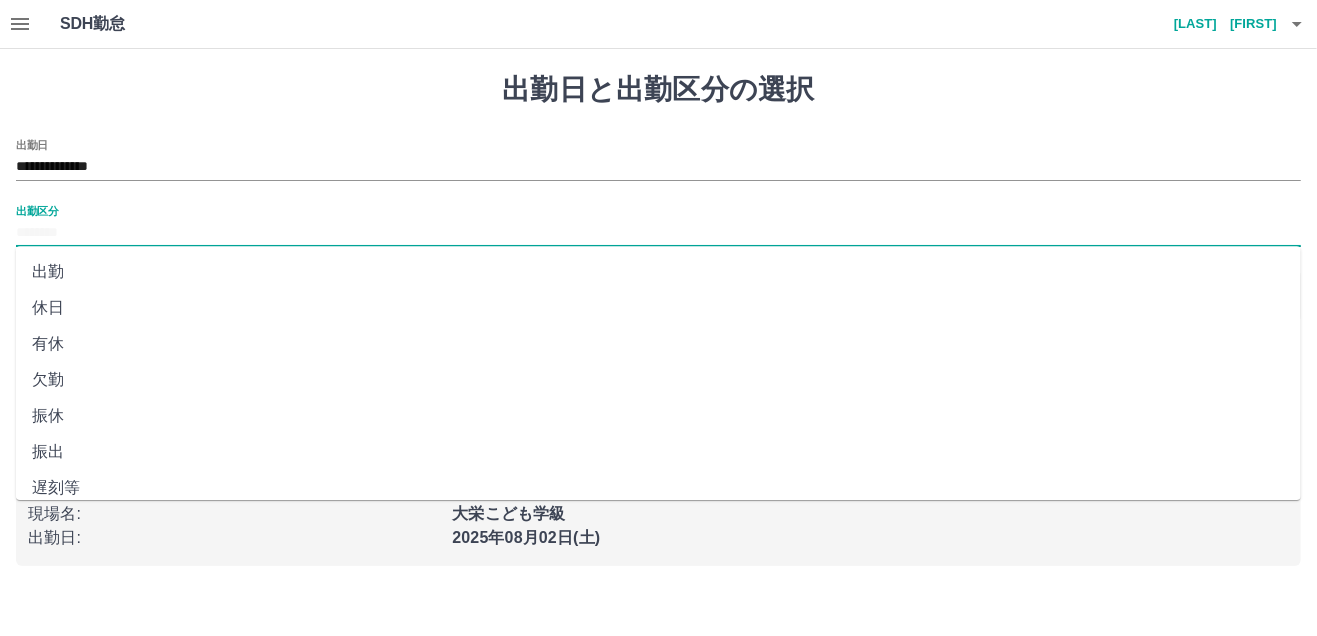 click on "出勤" at bounding box center (658, 272) 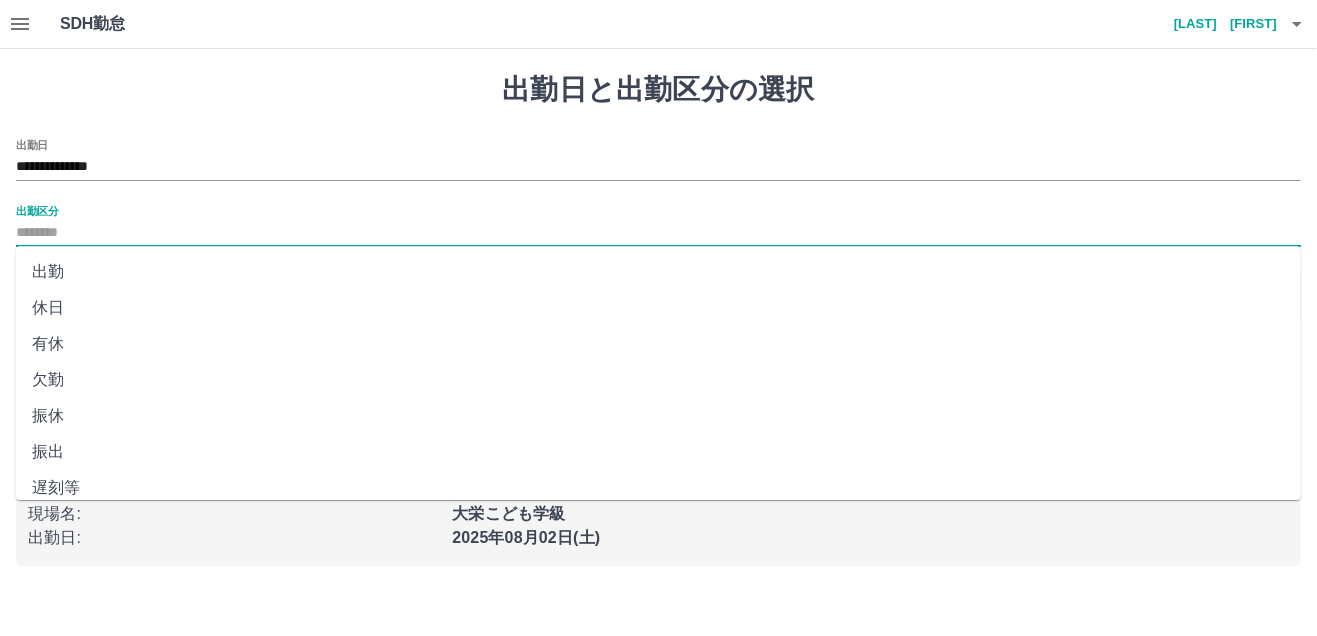 type on "**" 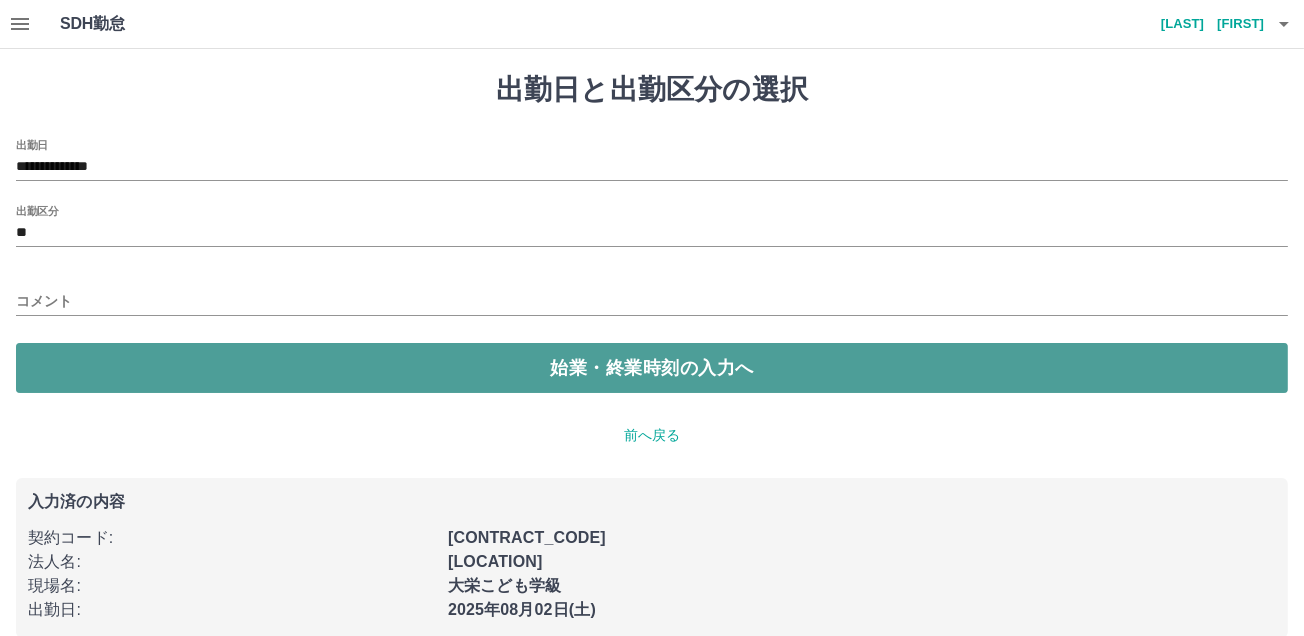 click on "始業・終業時刻の入力へ" at bounding box center (652, 368) 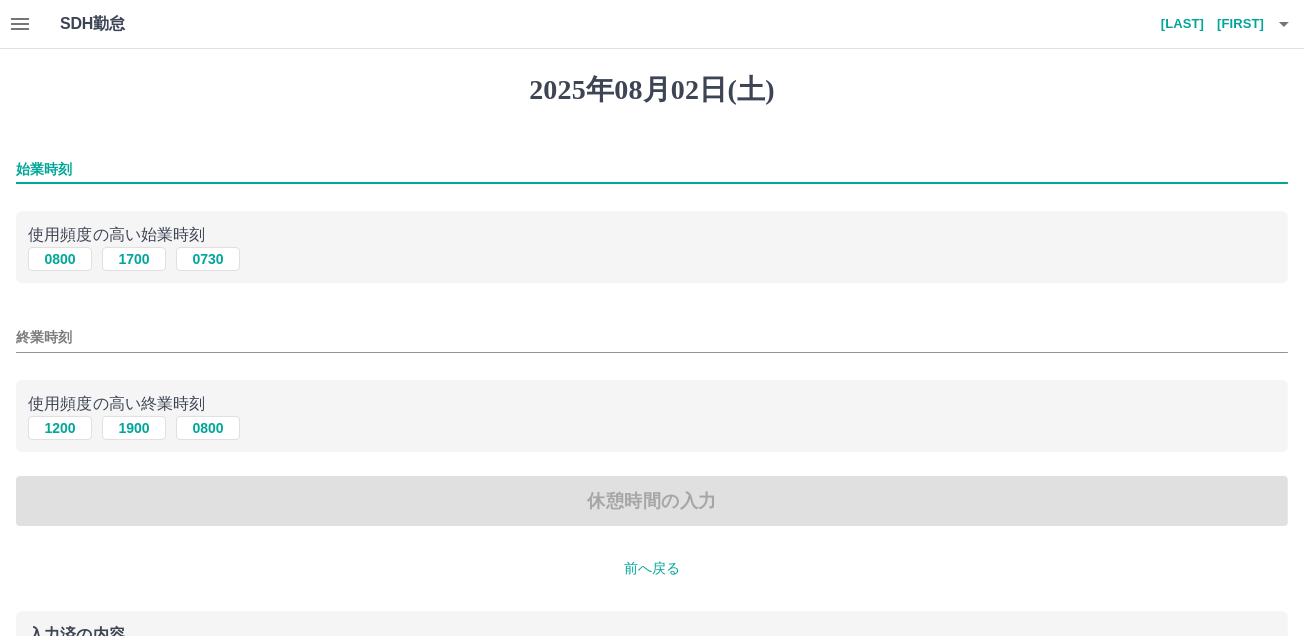 click on "始業時刻" at bounding box center (652, 169) 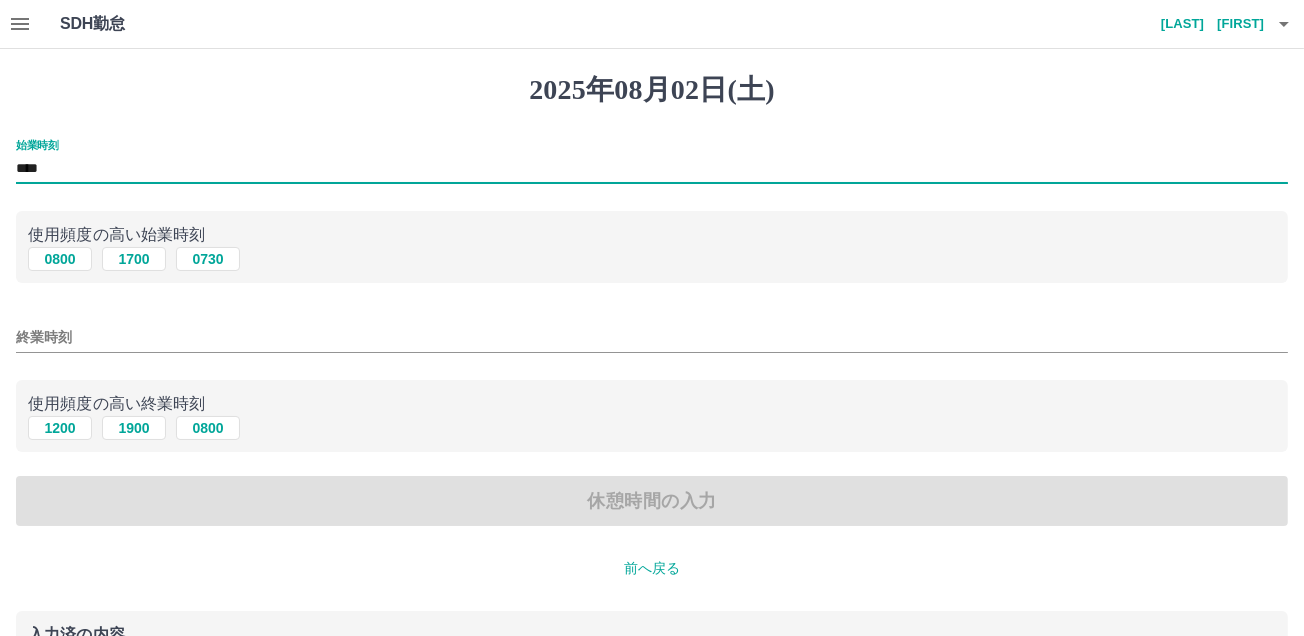 type on "****" 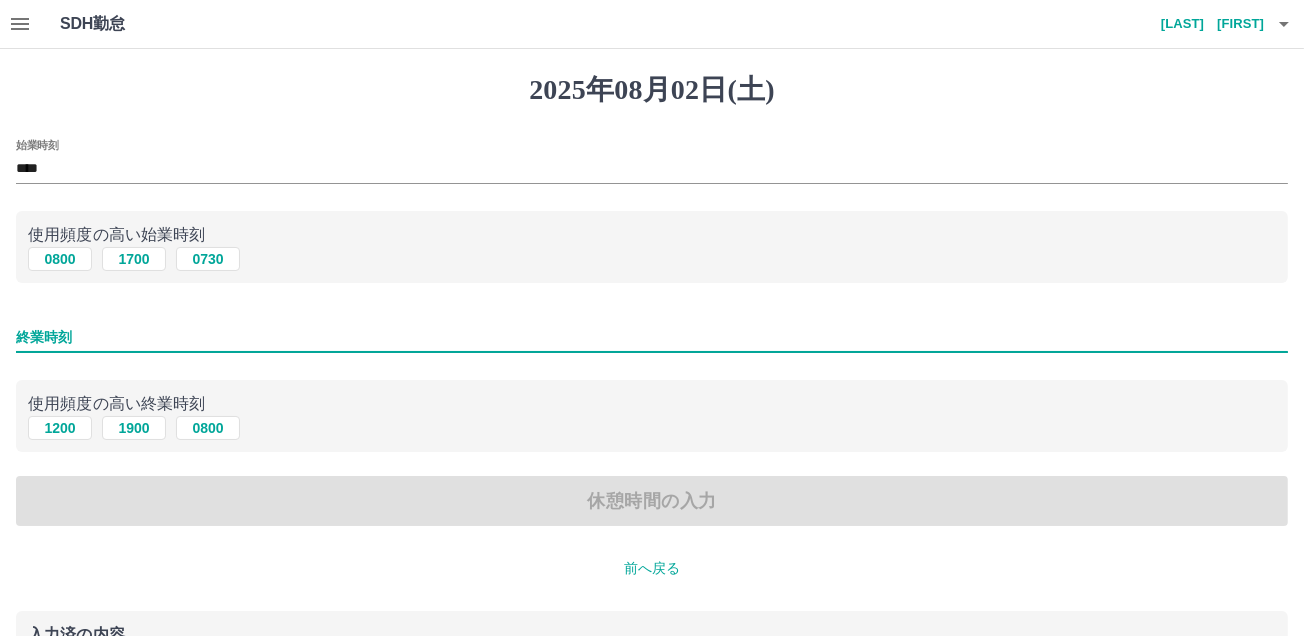 click on "終業時刻" at bounding box center (652, 337) 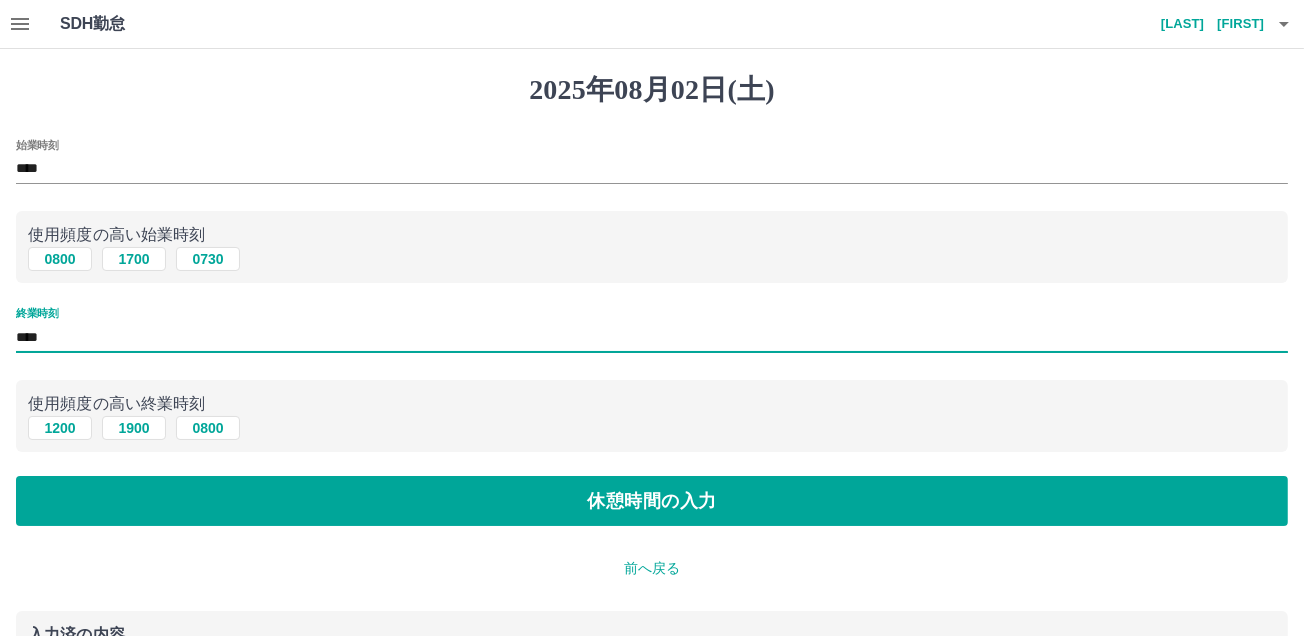 drag, startPoint x: 73, startPoint y: 336, endPoint x: -4, endPoint y: 330, distance: 77.23341 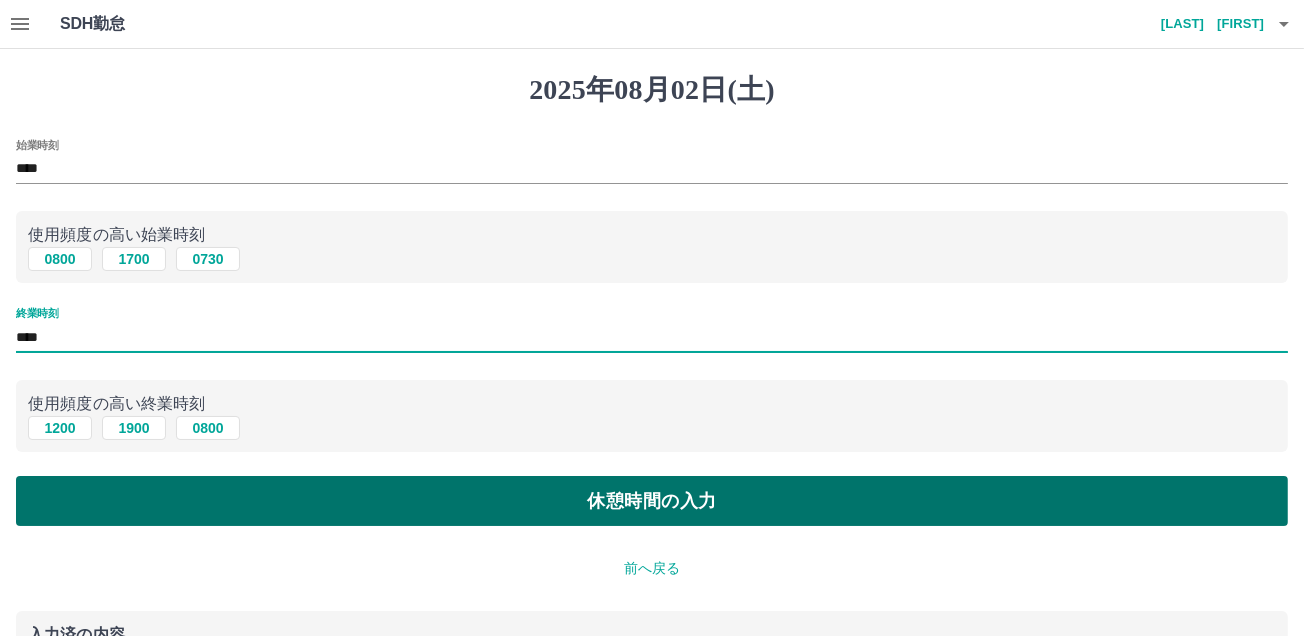 type on "****" 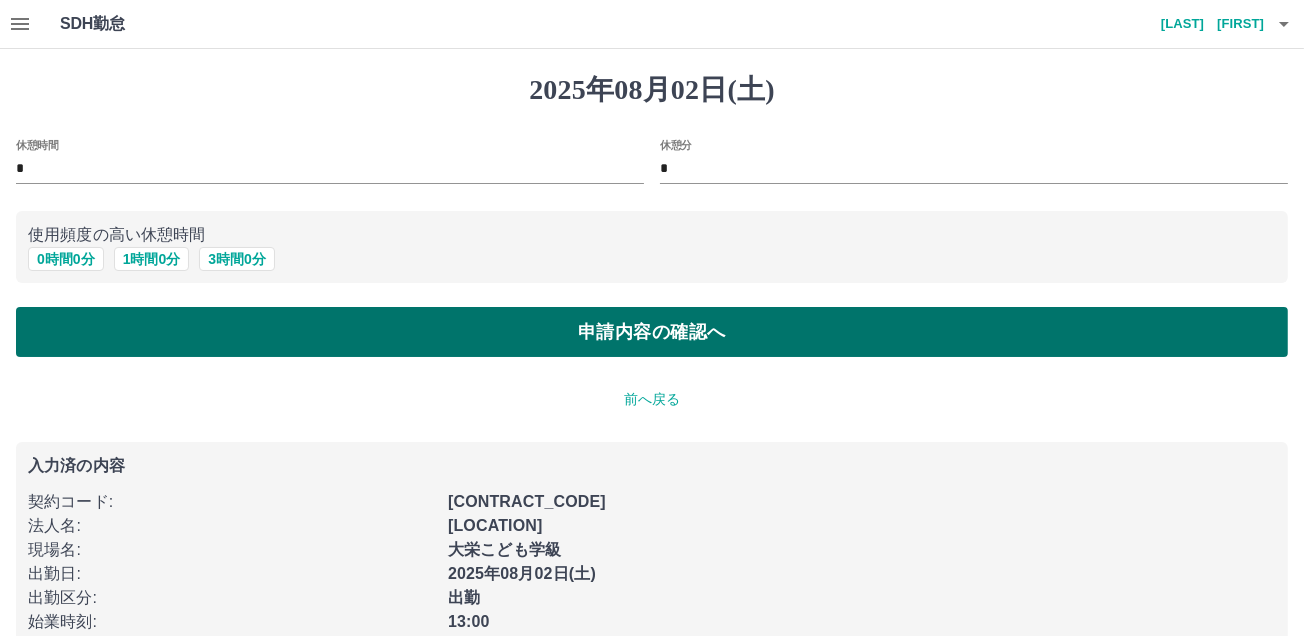 click on "申請内容の確認へ" at bounding box center [652, 332] 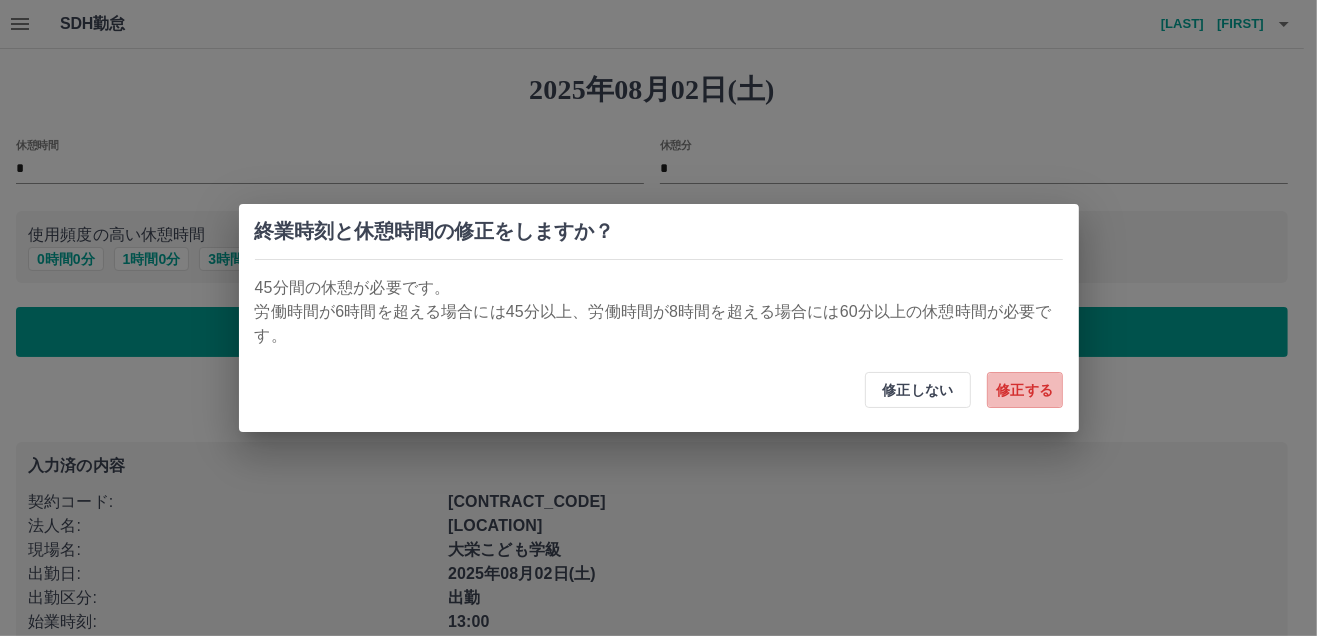 click on "修正する" at bounding box center (1025, 390) 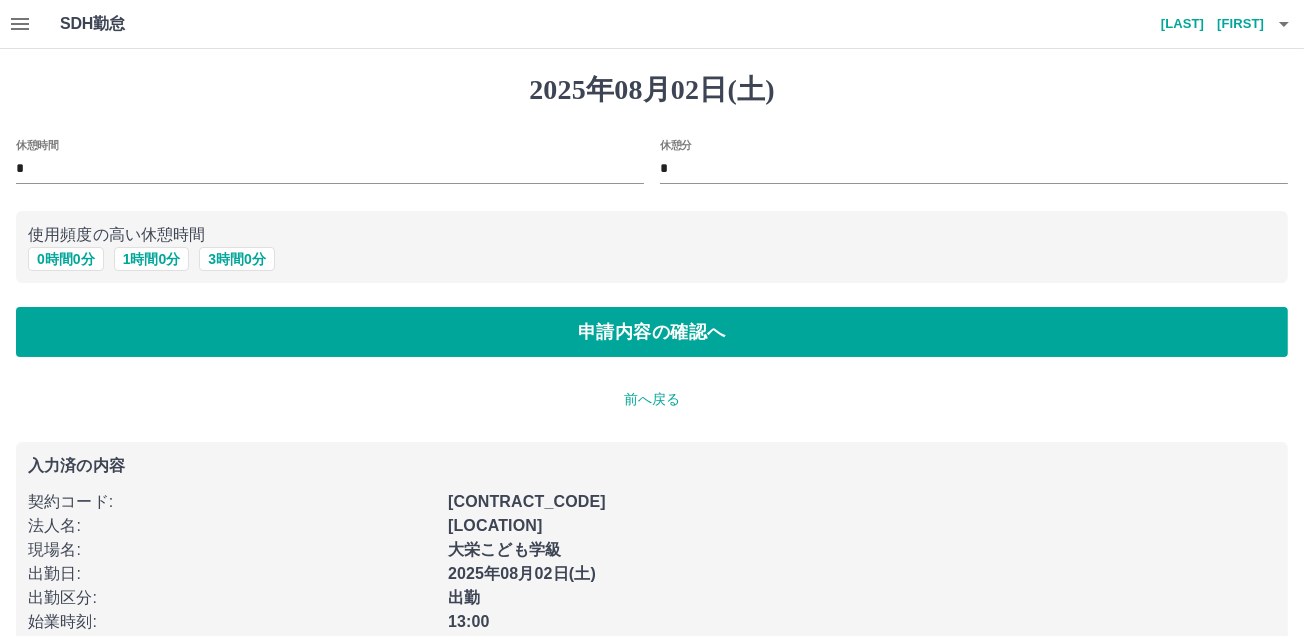 click on "前へ戻る" at bounding box center (652, 399) 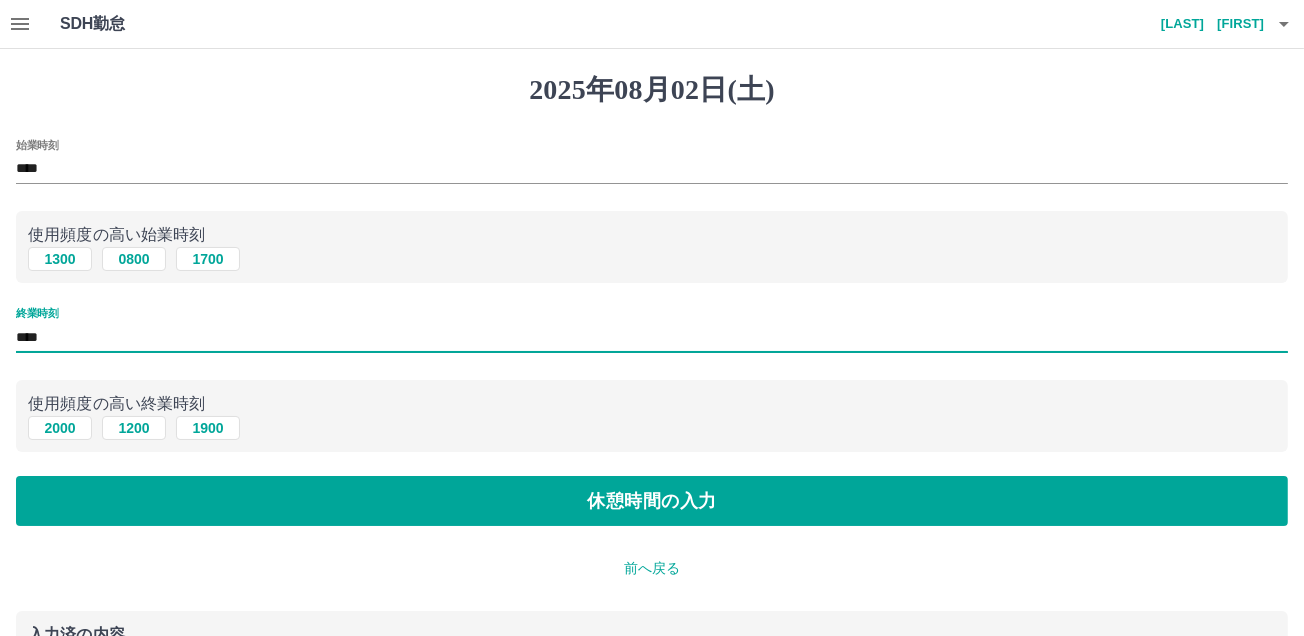drag, startPoint x: 90, startPoint y: 341, endPoint x: 0, endPoint y: 336, distance: 90.13878 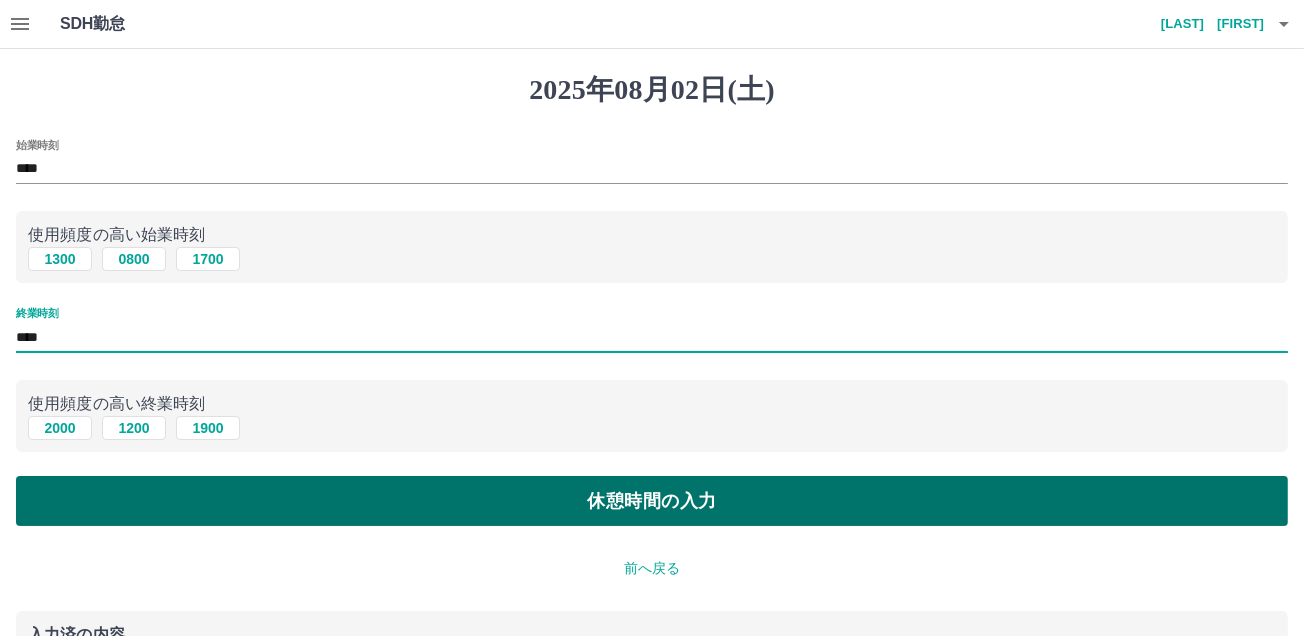 type on "****" 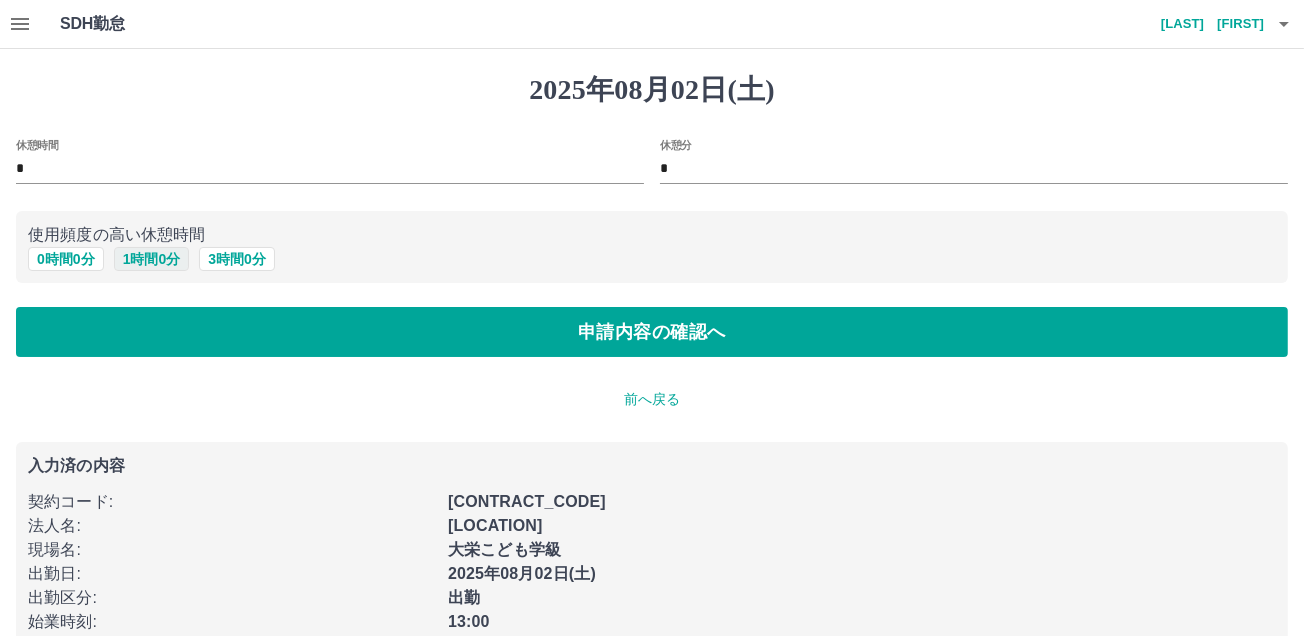 click on "1 時間 0 分" at bounding box center (152, 259) 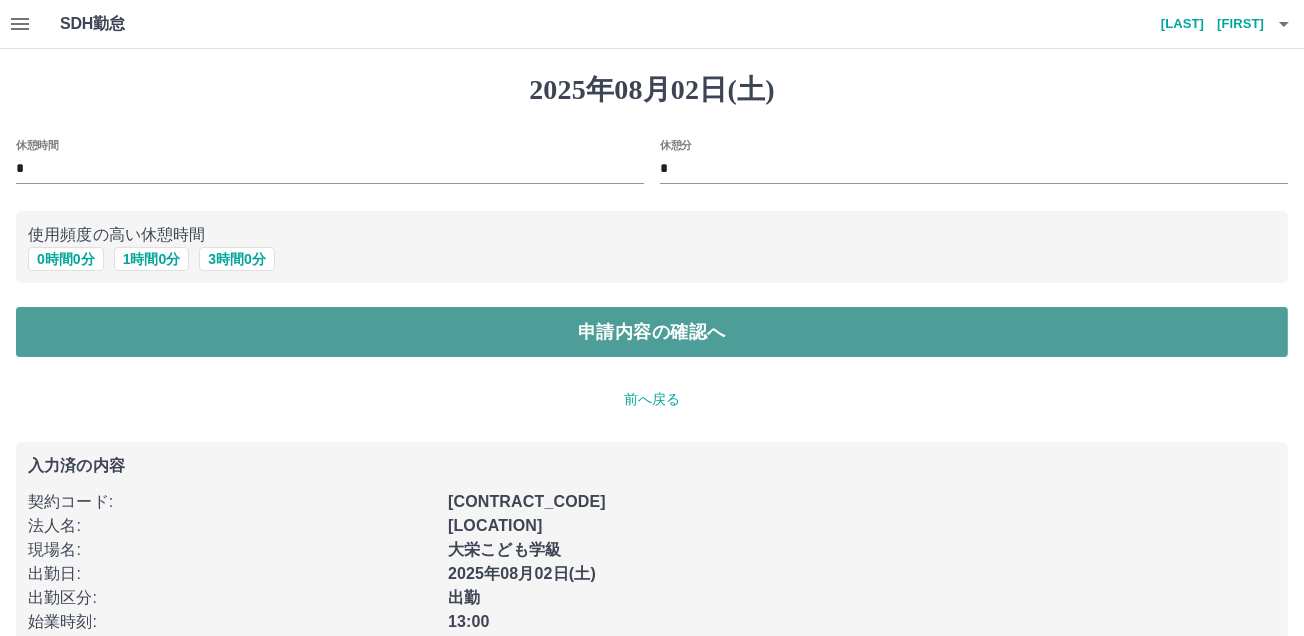 click on "申請内容の確認へ" at bounding box center (652, 332) 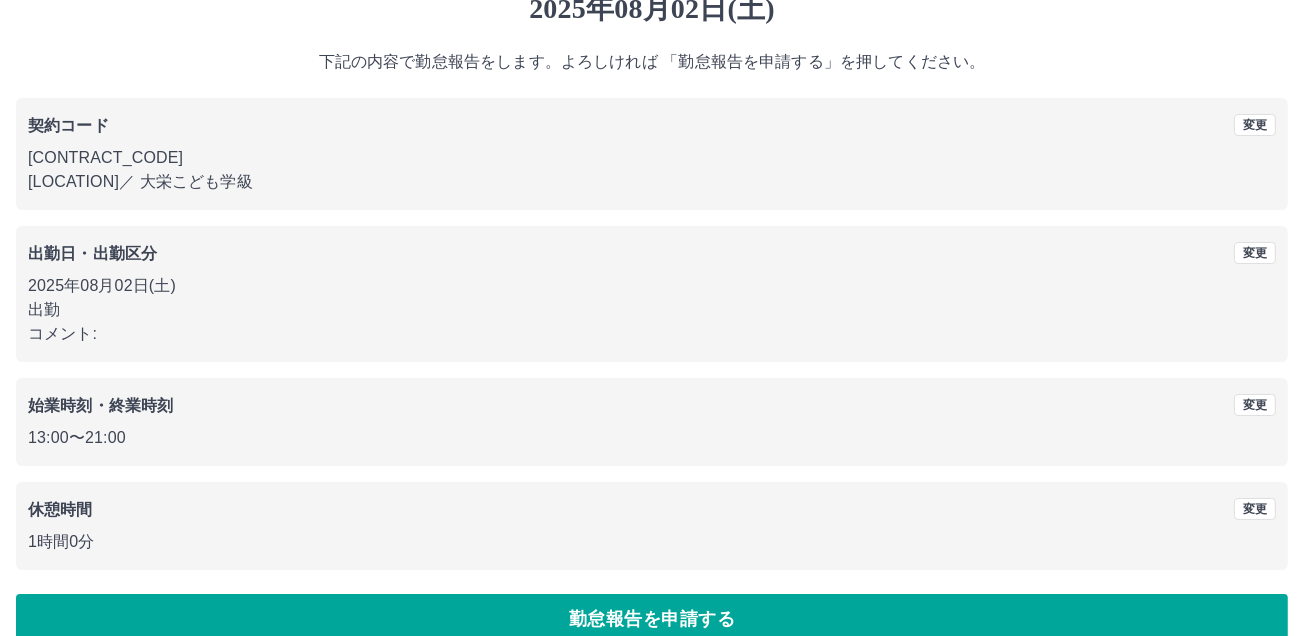 scroll, scrollTop: 111, scrollLeft: 0, axis: vertical 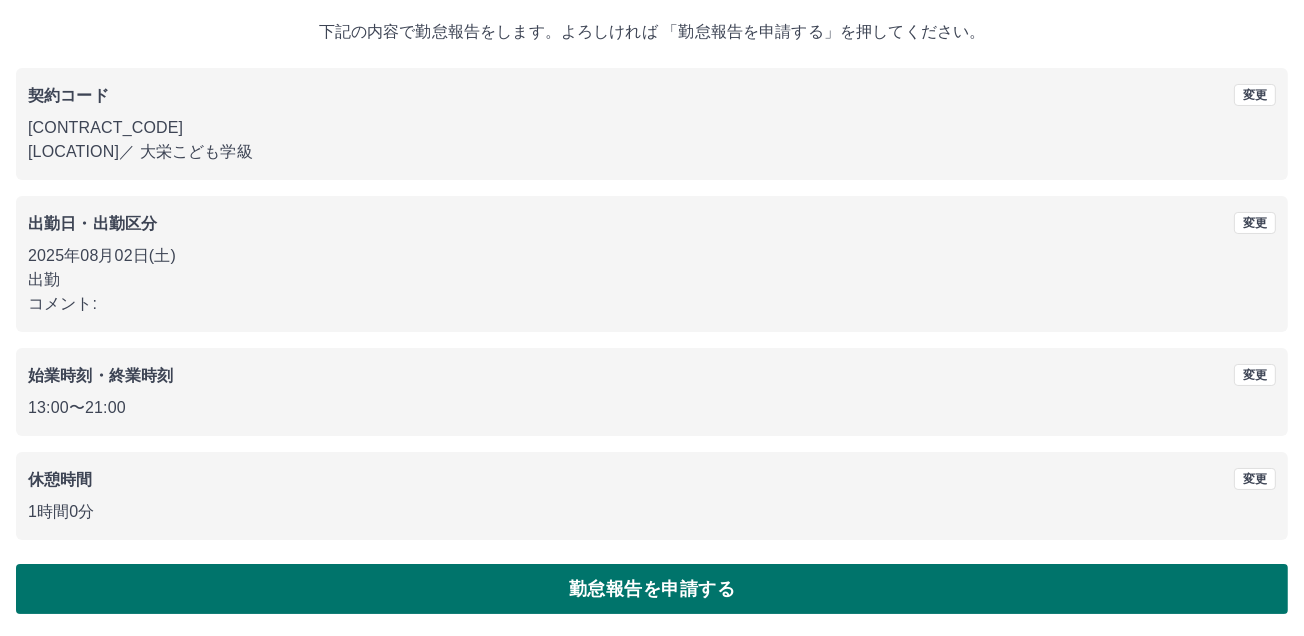 click on "勤怠報告を申請する" at bounding box center [652, 589] 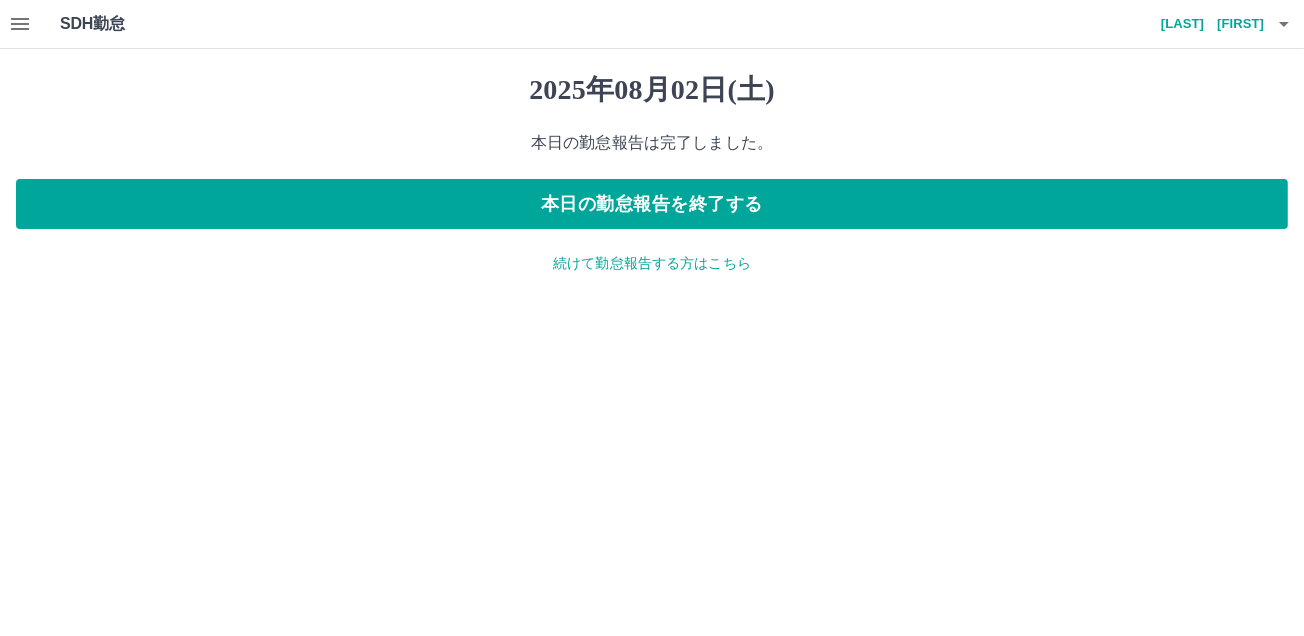 scroll, scrollTop: 0, scrollLeft: 0, axis: both 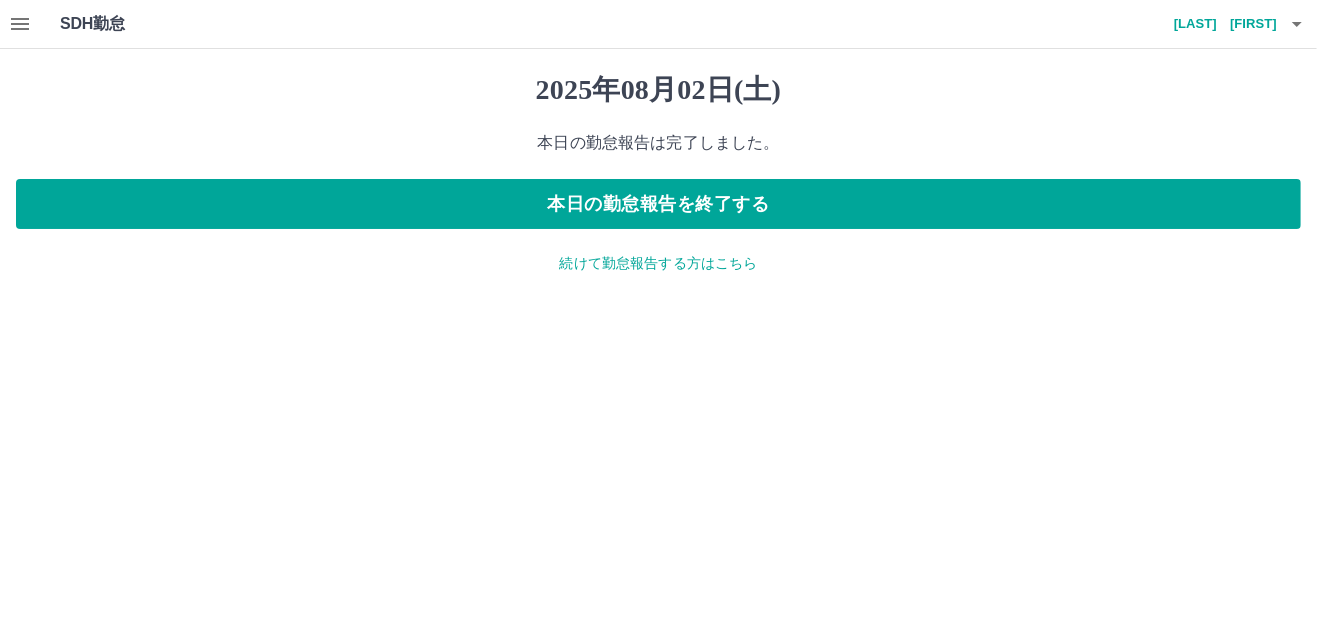 click 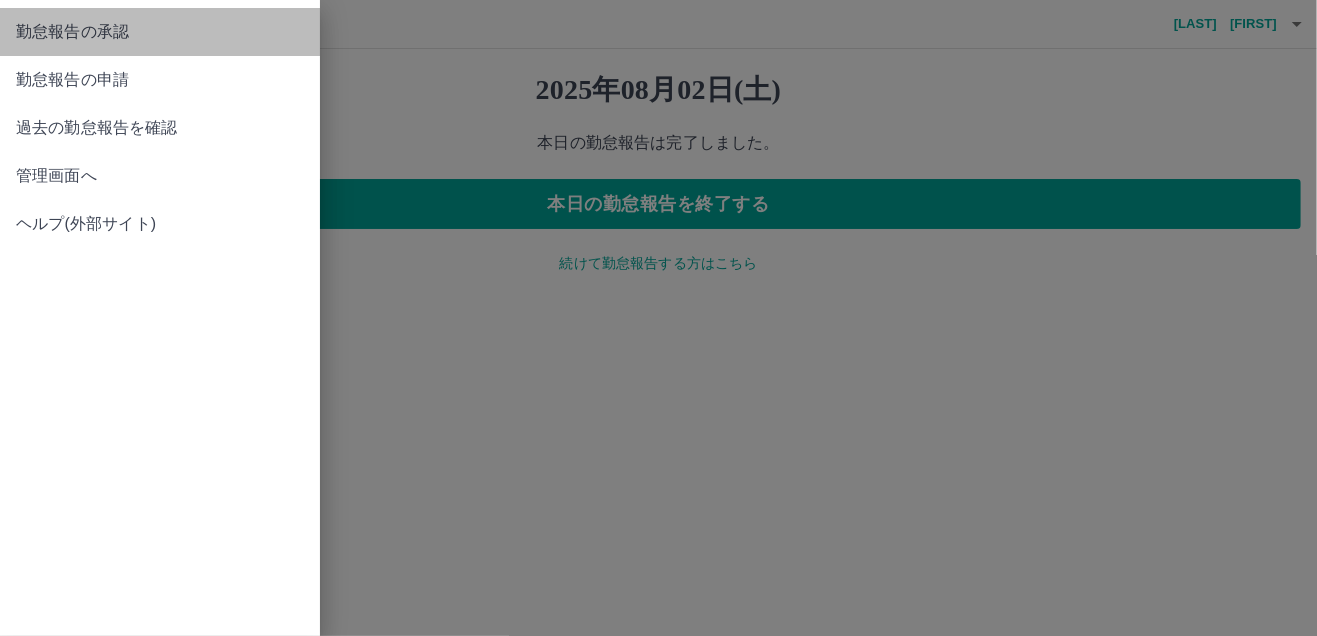 click on "勤怠報告の承認" at bounding box center (160, 32) 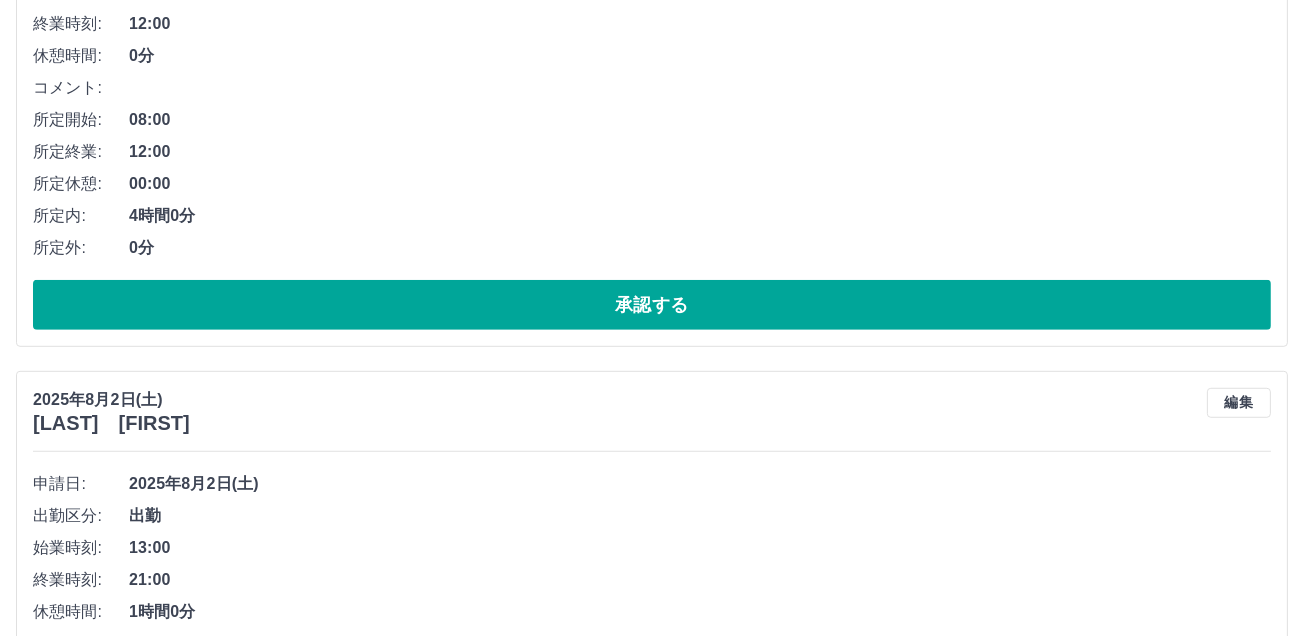 scroll, scrollTop: 1551, scrollLeft: 0, axis: vertical 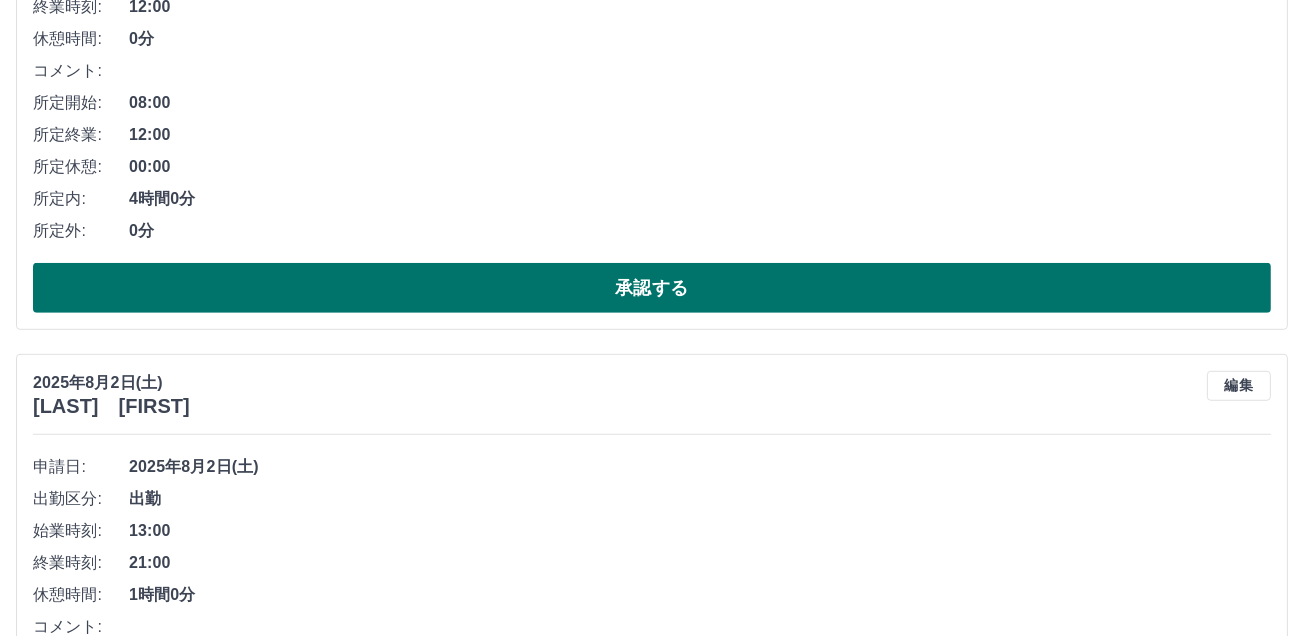 click on "承認する" at bounding box center (652, 288) 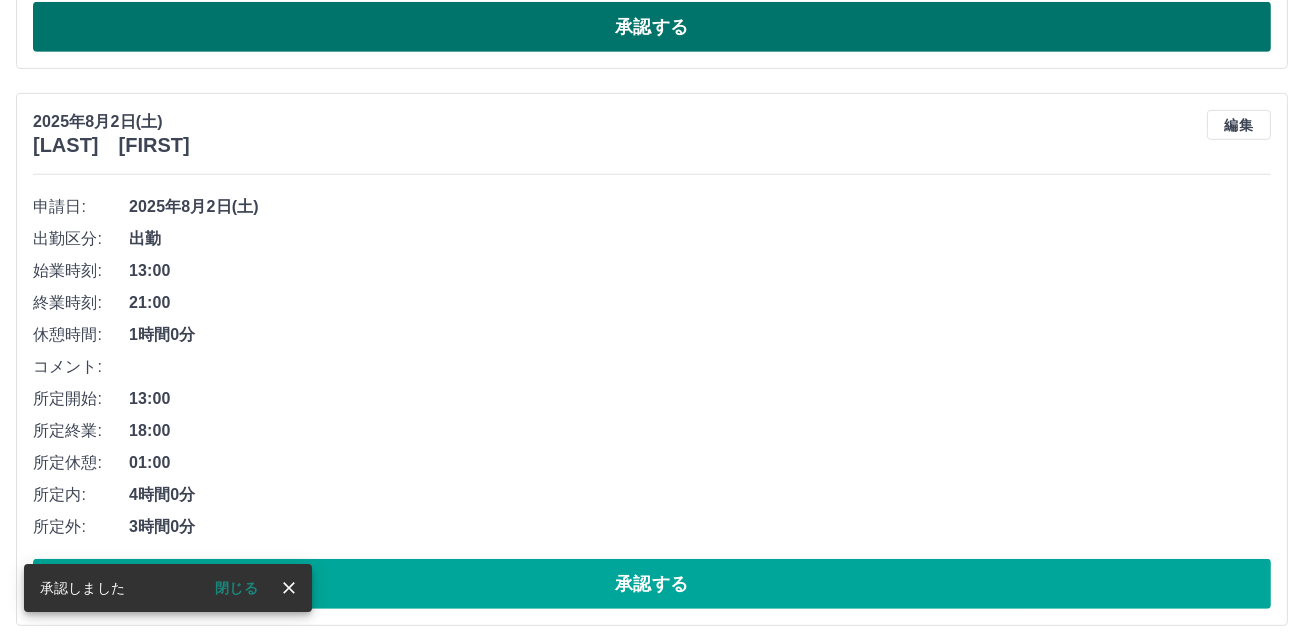 scroll, scrollTop: 1341, scrollLeft: 0, axis: vertical 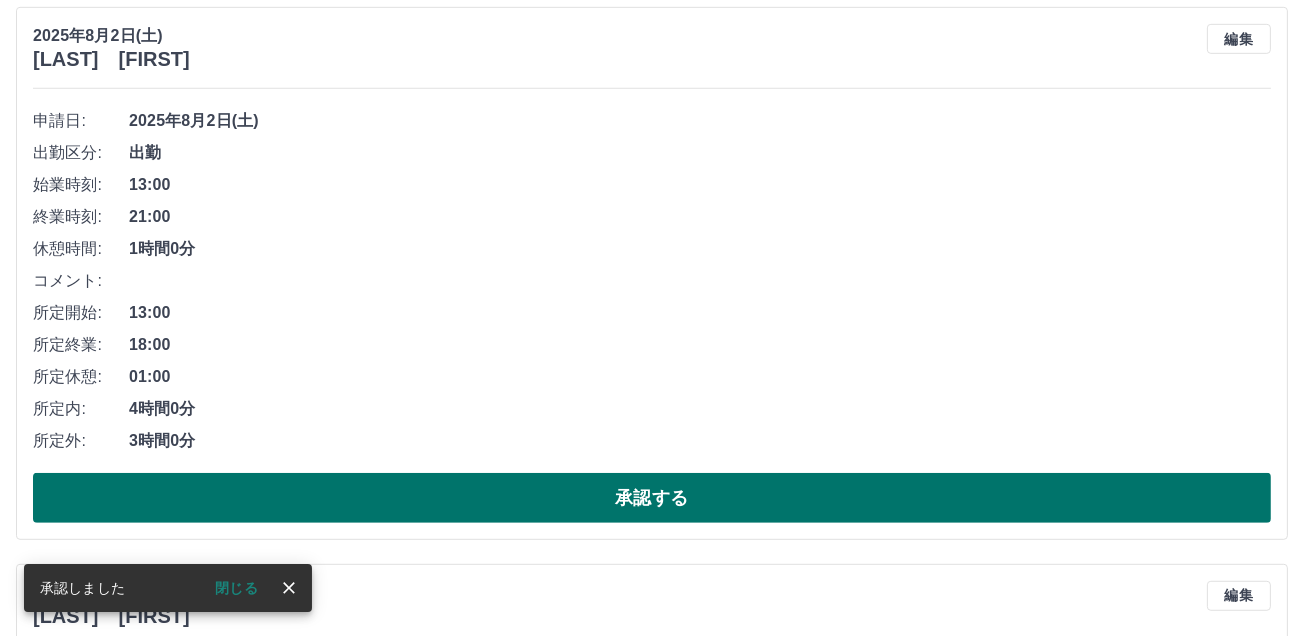 click on "承認する" at bounding box center [652, 498] 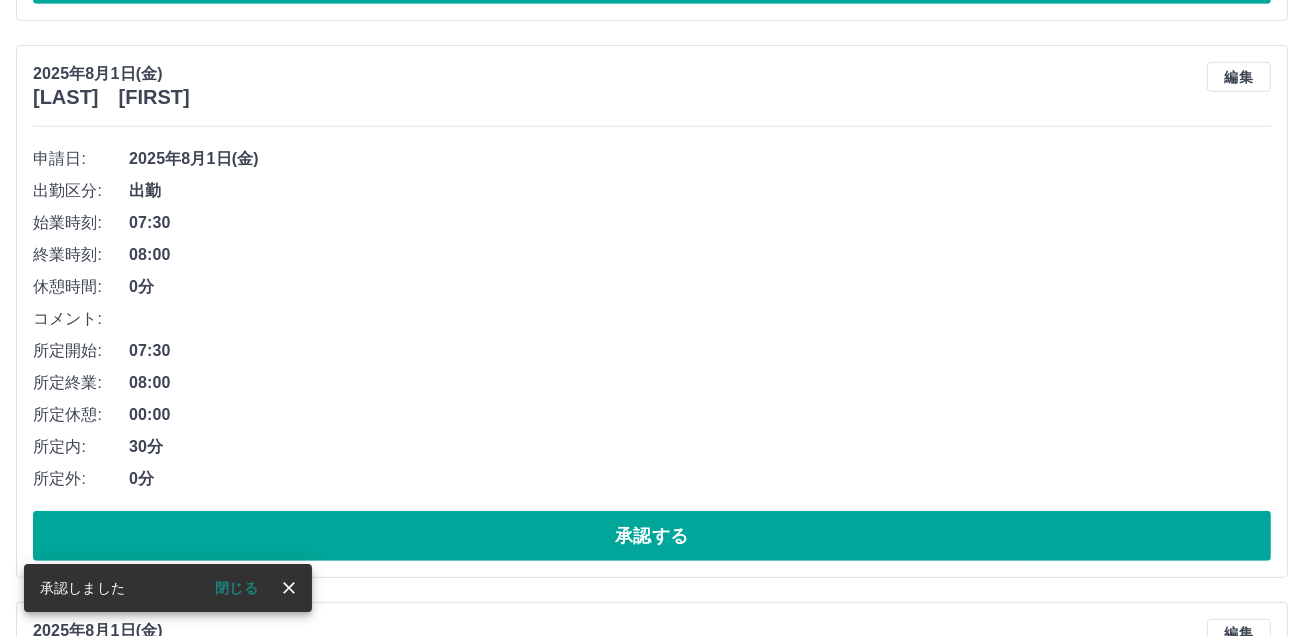 scroll, scrollTop: 1389, scrollLeft: 0, axis: vertical 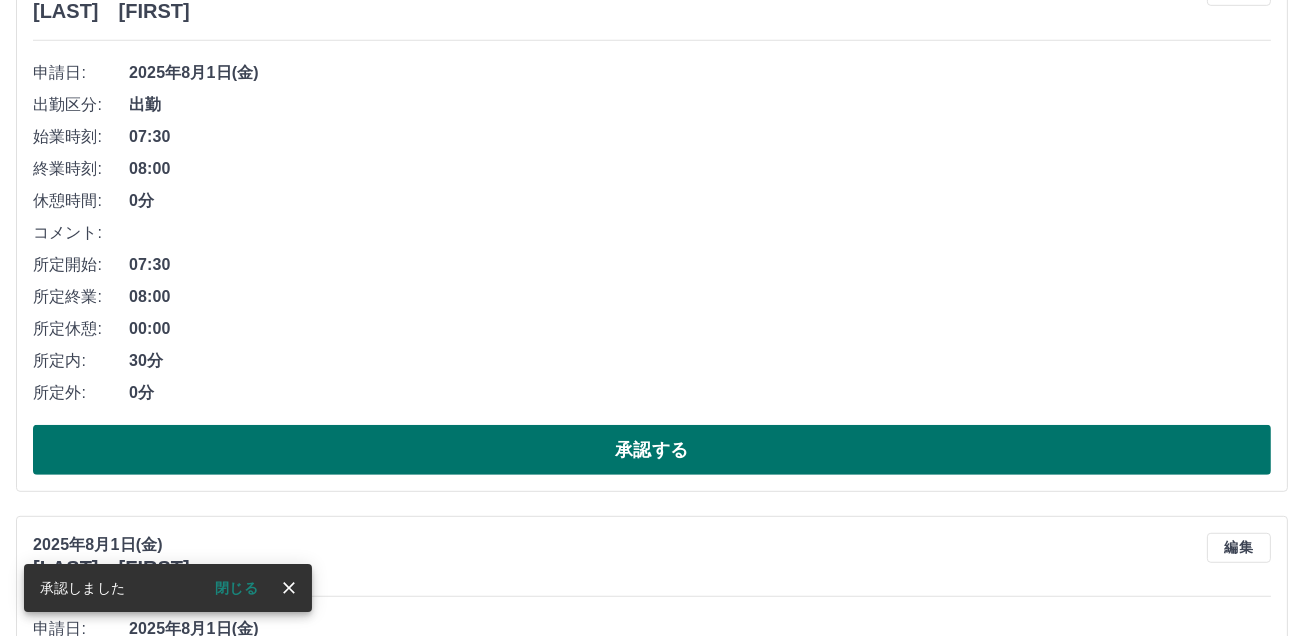 click on "承認する" at bounding box center [652, 450] 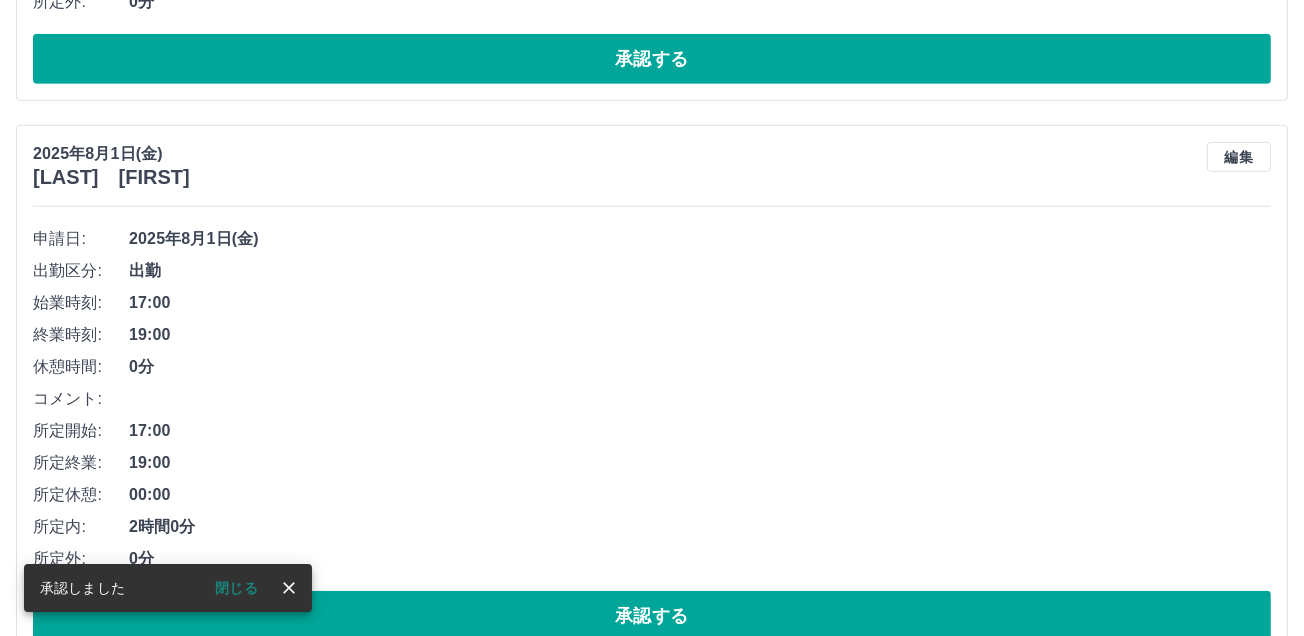 scroll, scrollTop: 1265, scrollLeft: 0, axis: vertical 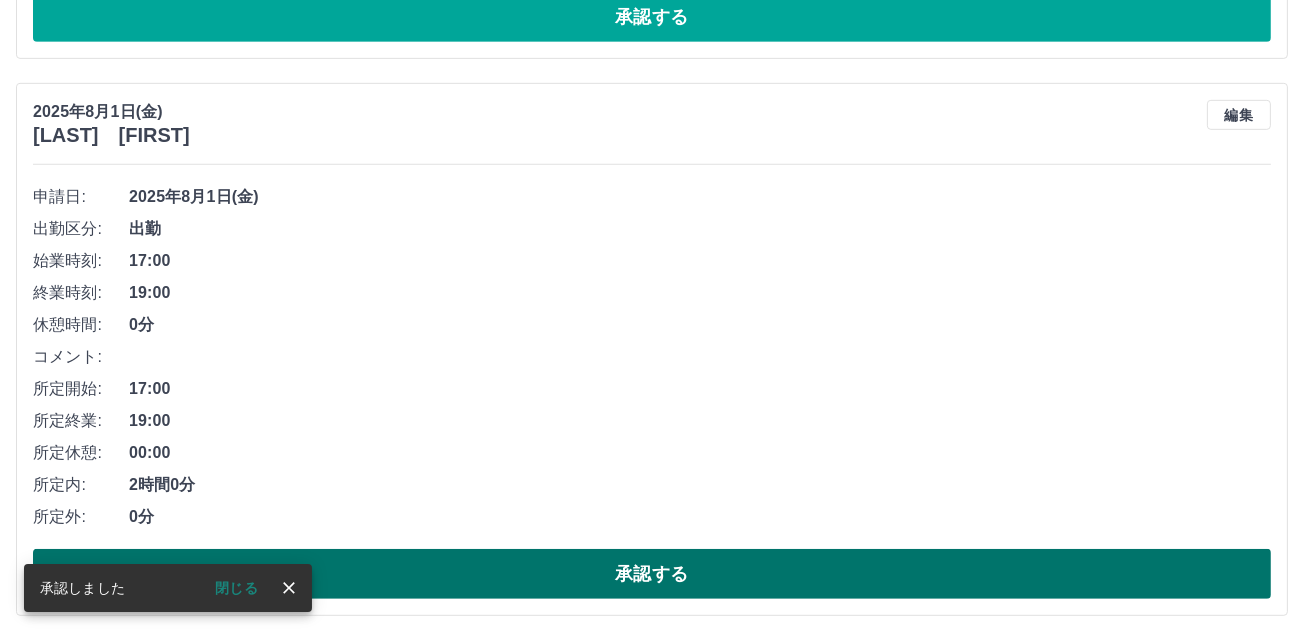 click on "承認する" at bounding box center (652, 574) 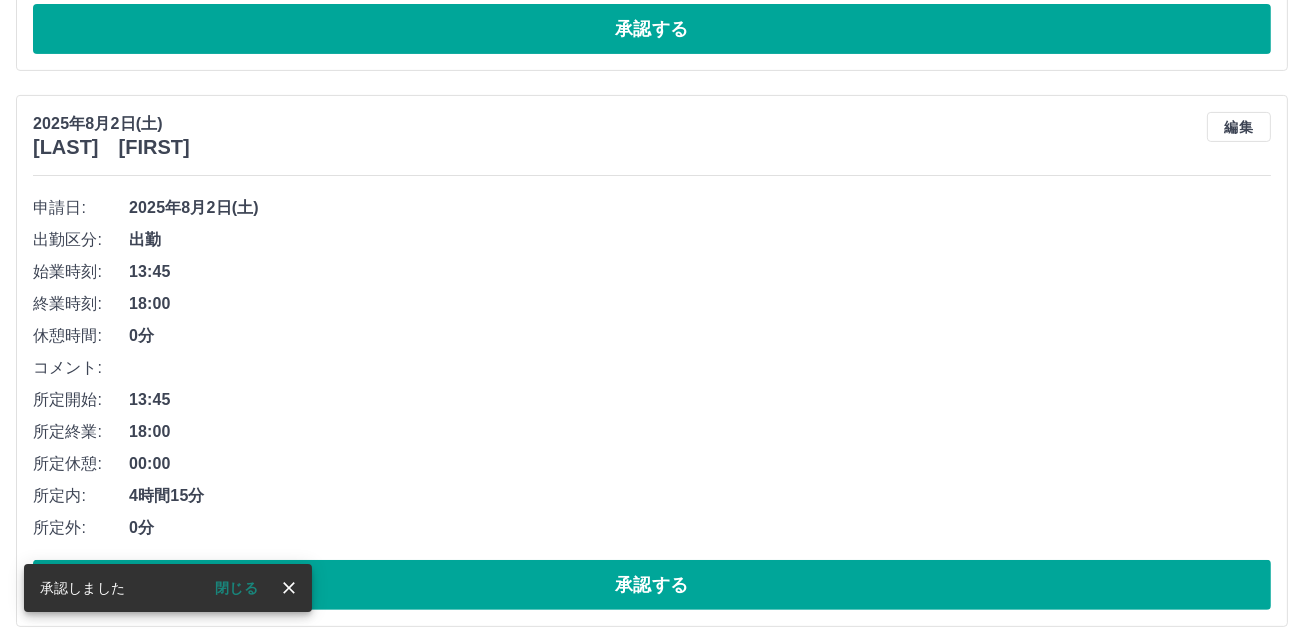 scroll, scrollTop: 710, scrollLeft: 0, axis: vertical 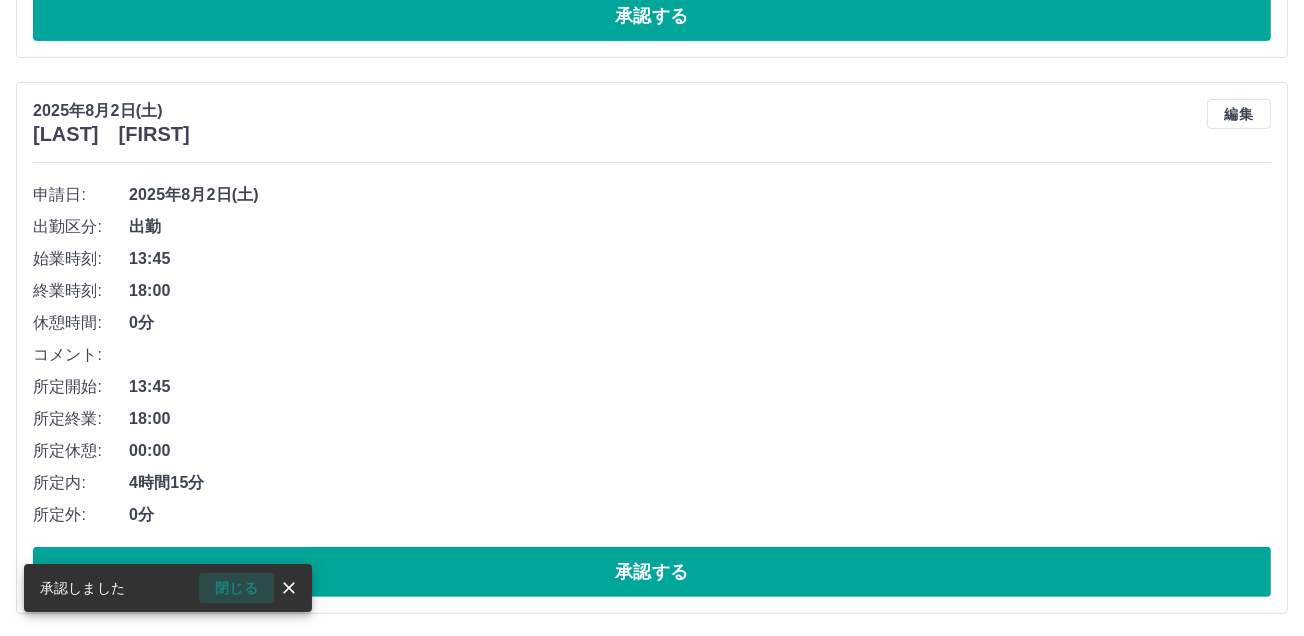 click on "閉じる" at bounding box center [236, 588] 